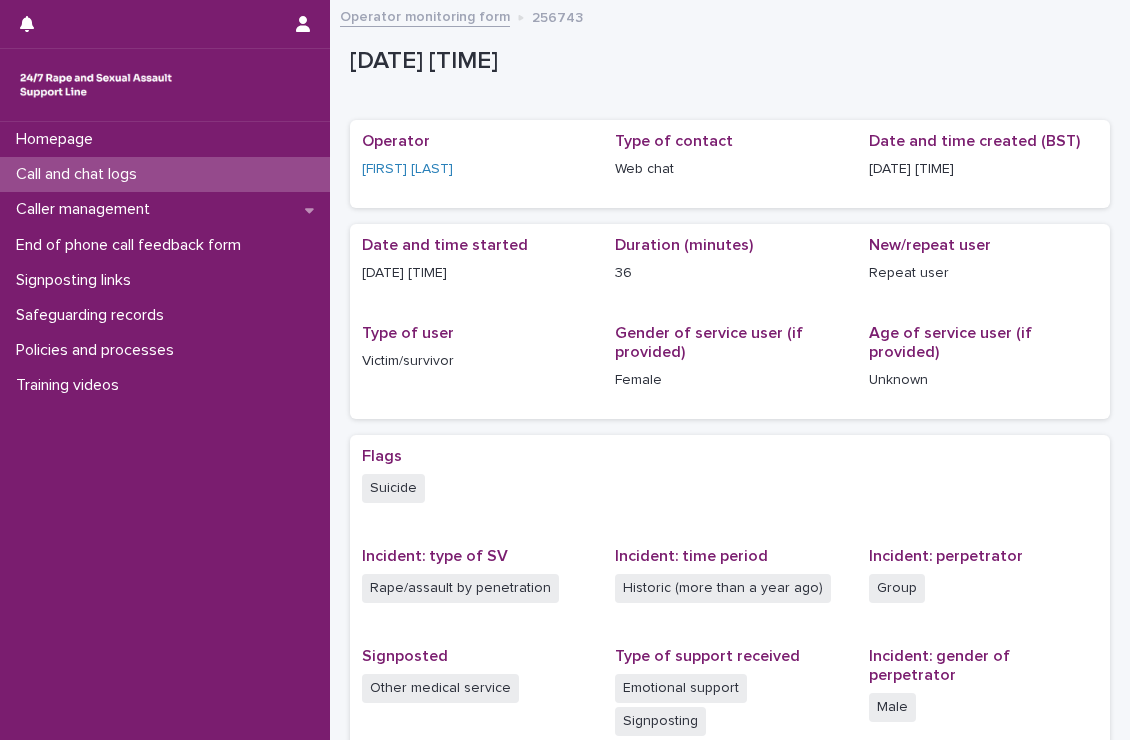 scroll, scrollTop: 0, scrollLeft: 0, axis: both 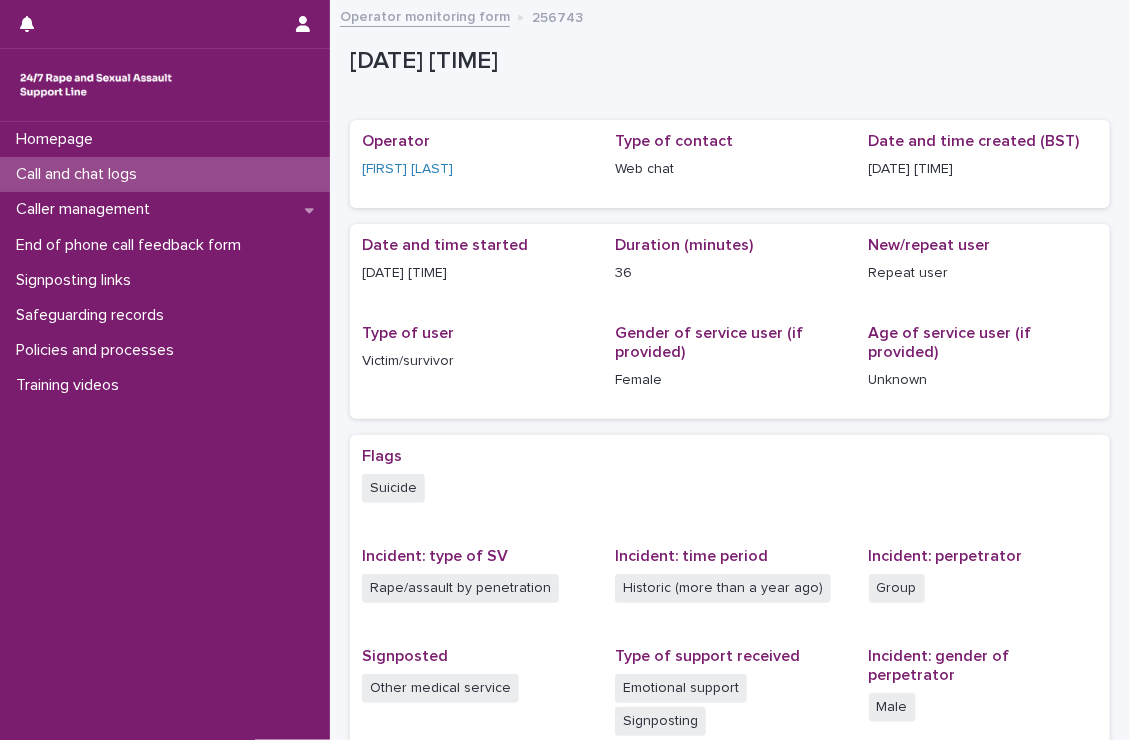 click on "Call and chat logs" at bounding box center (165, 174) 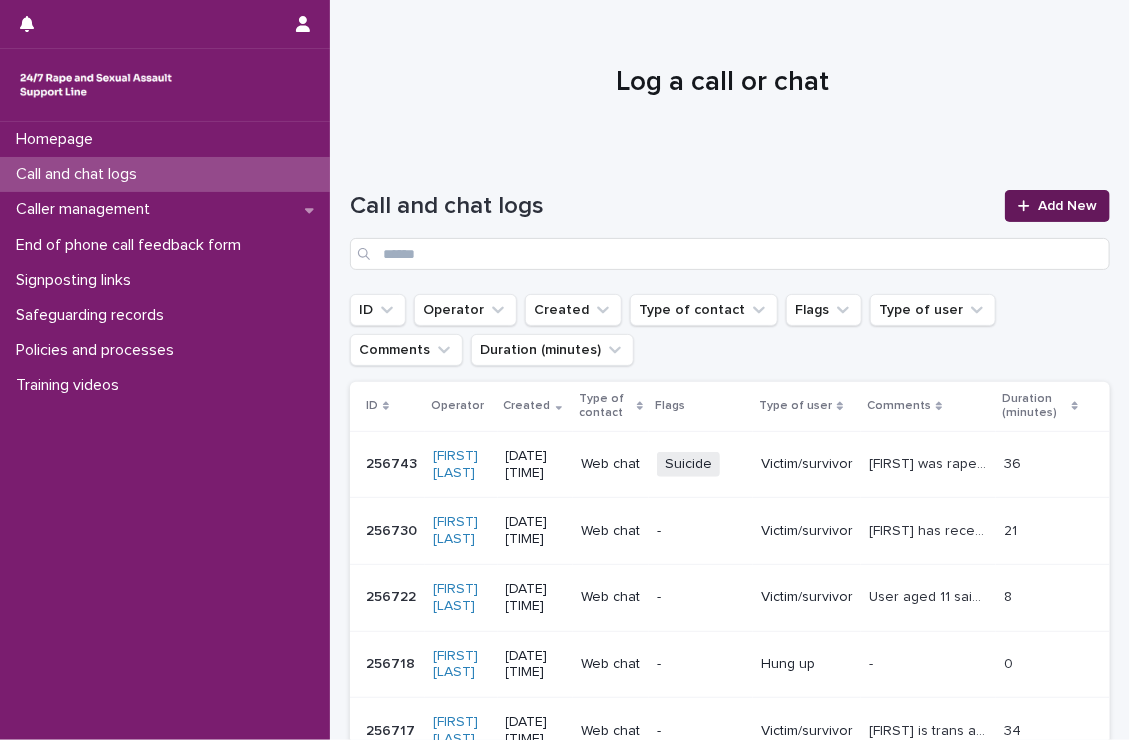 click on "Add New" at bounding box center (1057, 206) 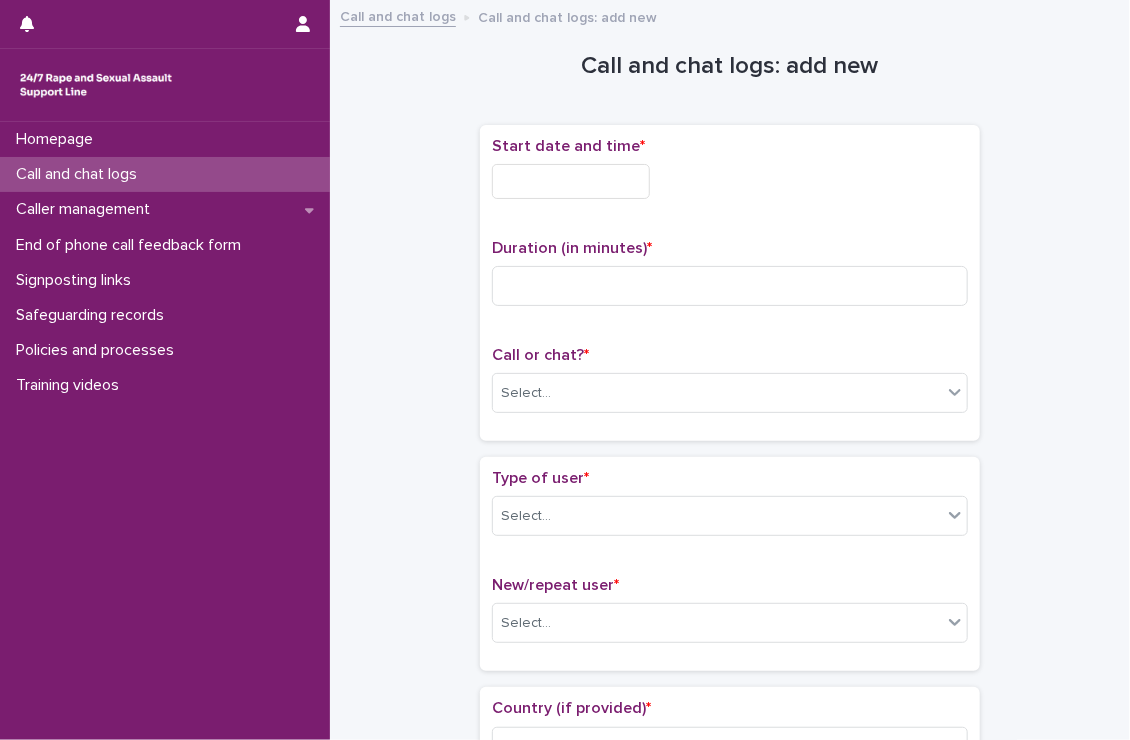 click at bounding box center (571, 181) 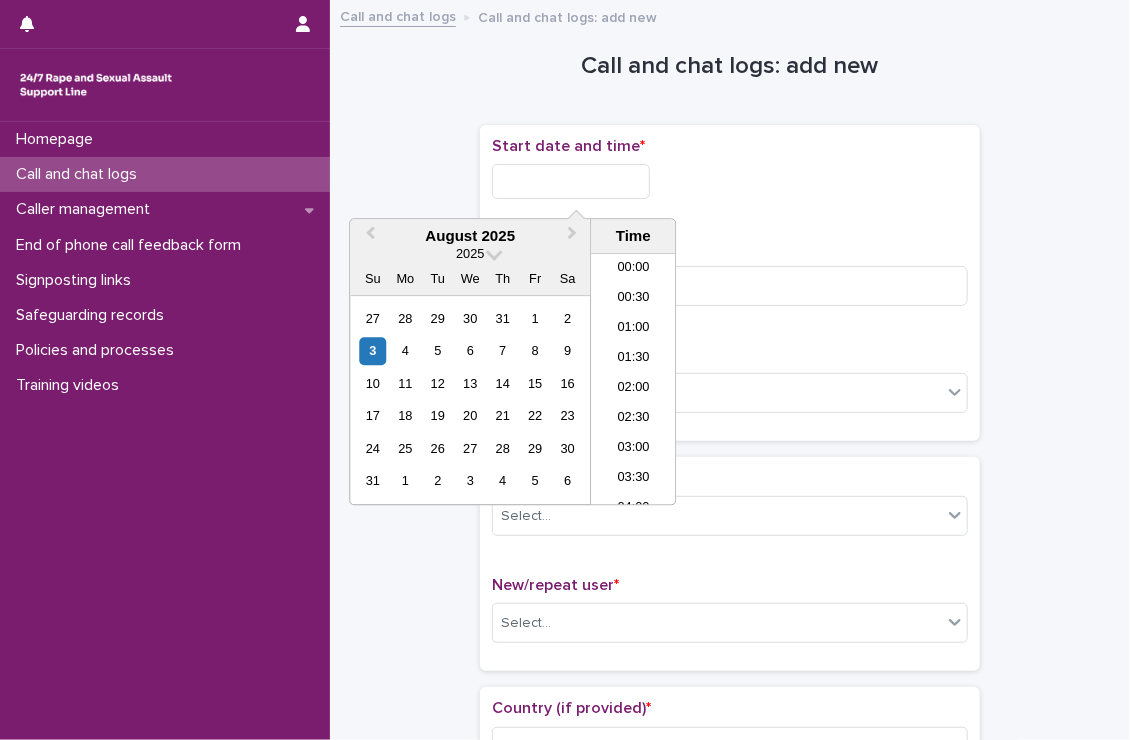 scroll, scrollTop: 1060, scrollLeft: 0, axis: vertical 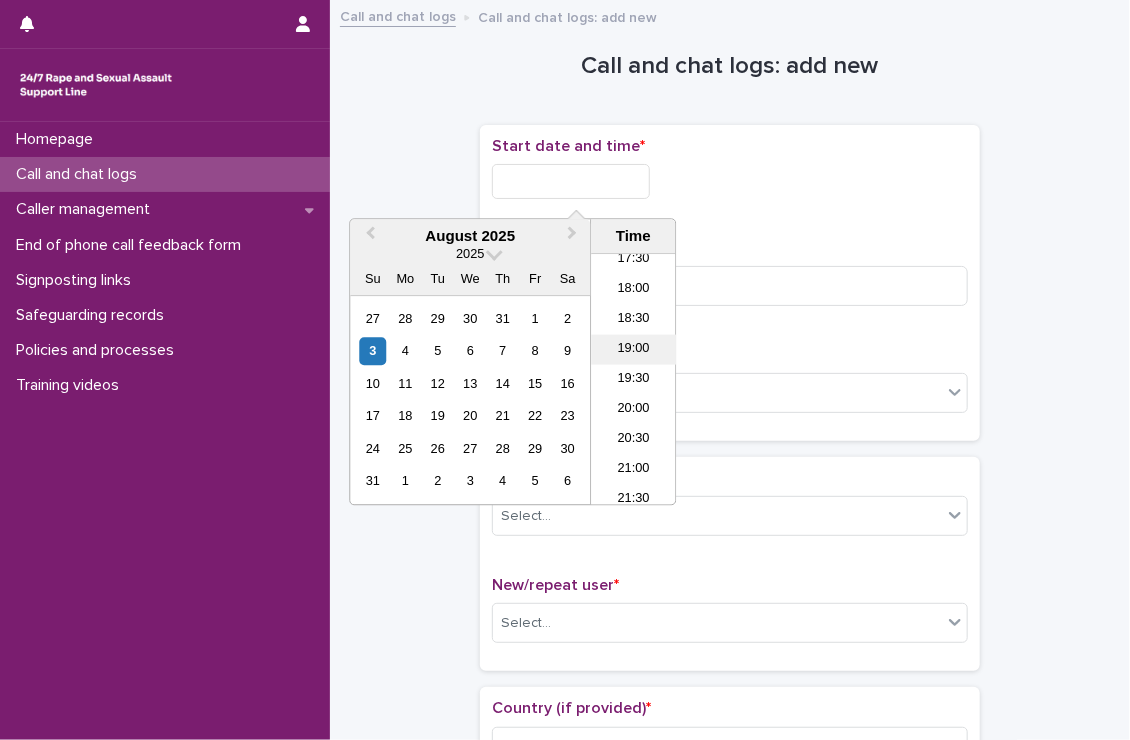 click on "19:00" at bounding box center (633, 350) 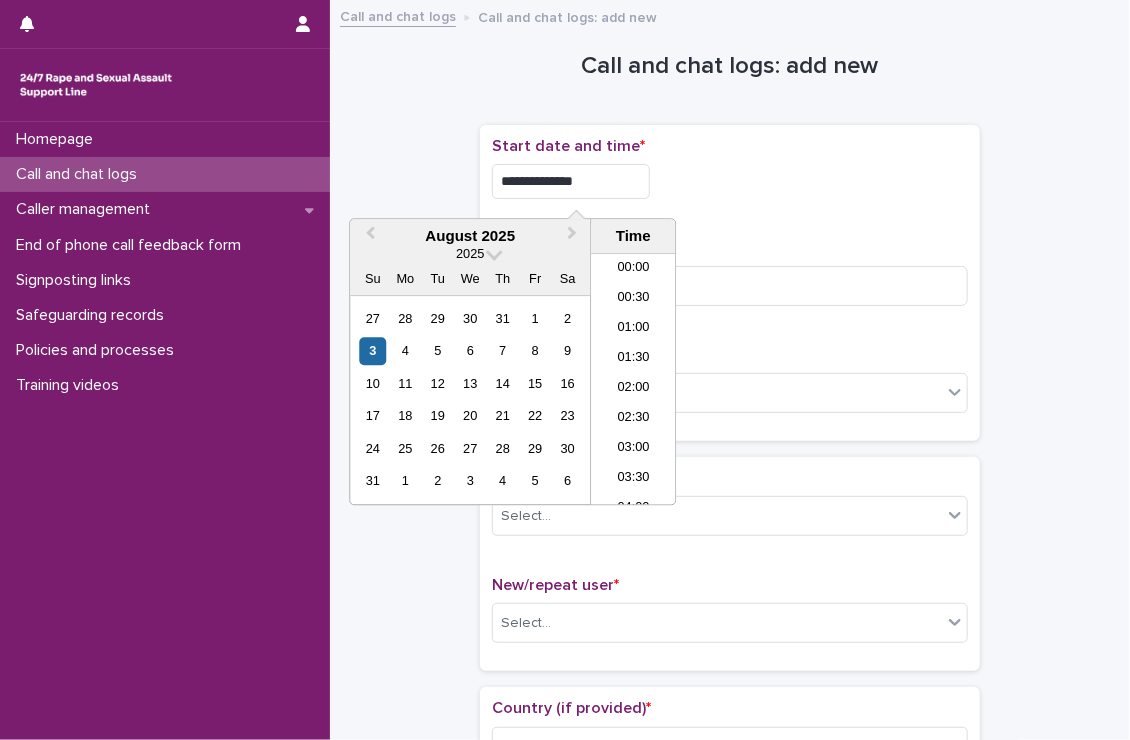click on "**********" at bounding box center [571, 181] 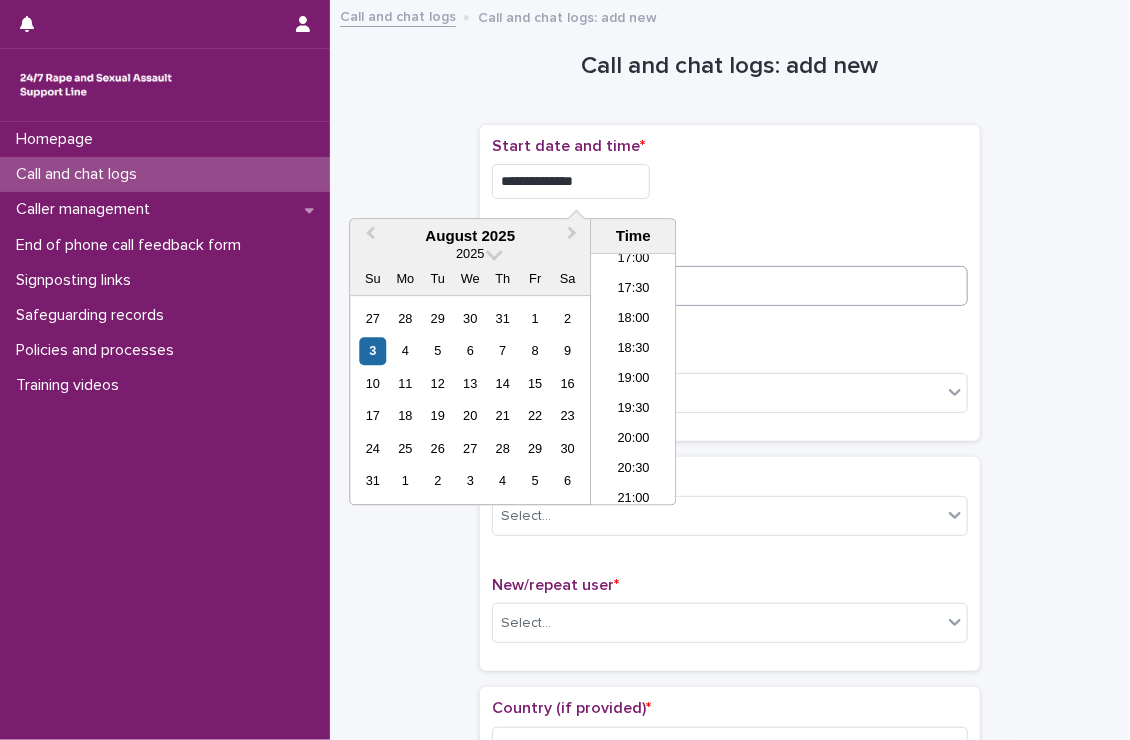type on "**********" 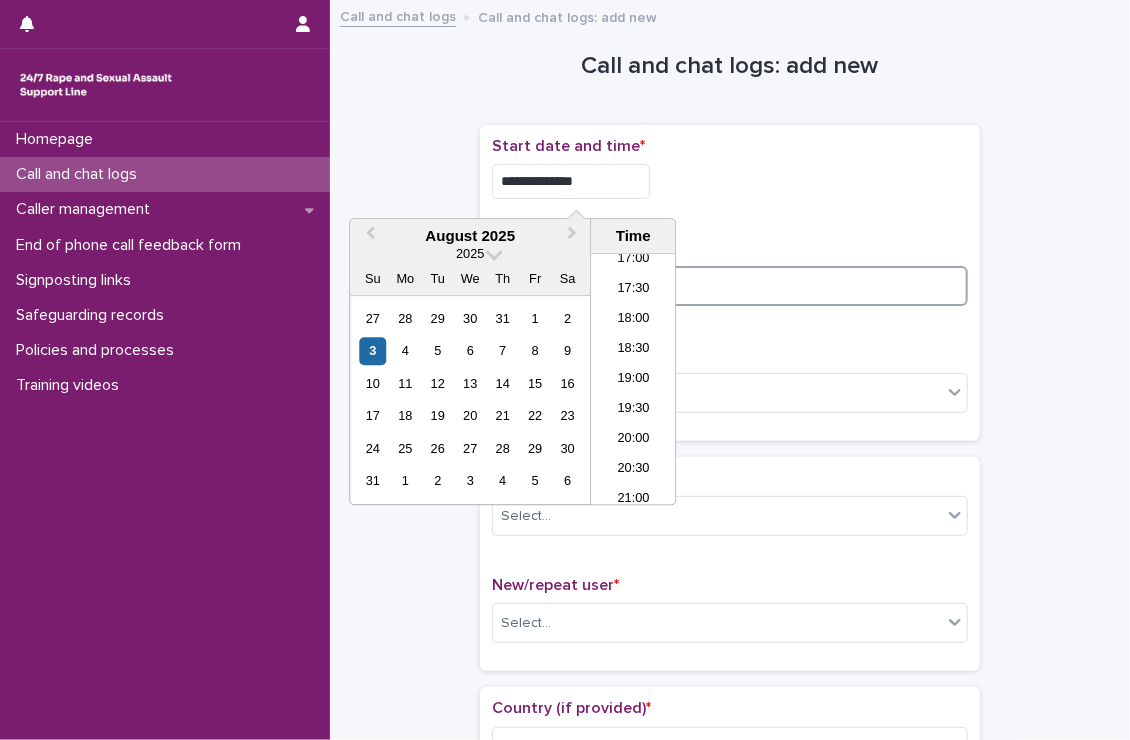 click at bounding box center (730, 286) 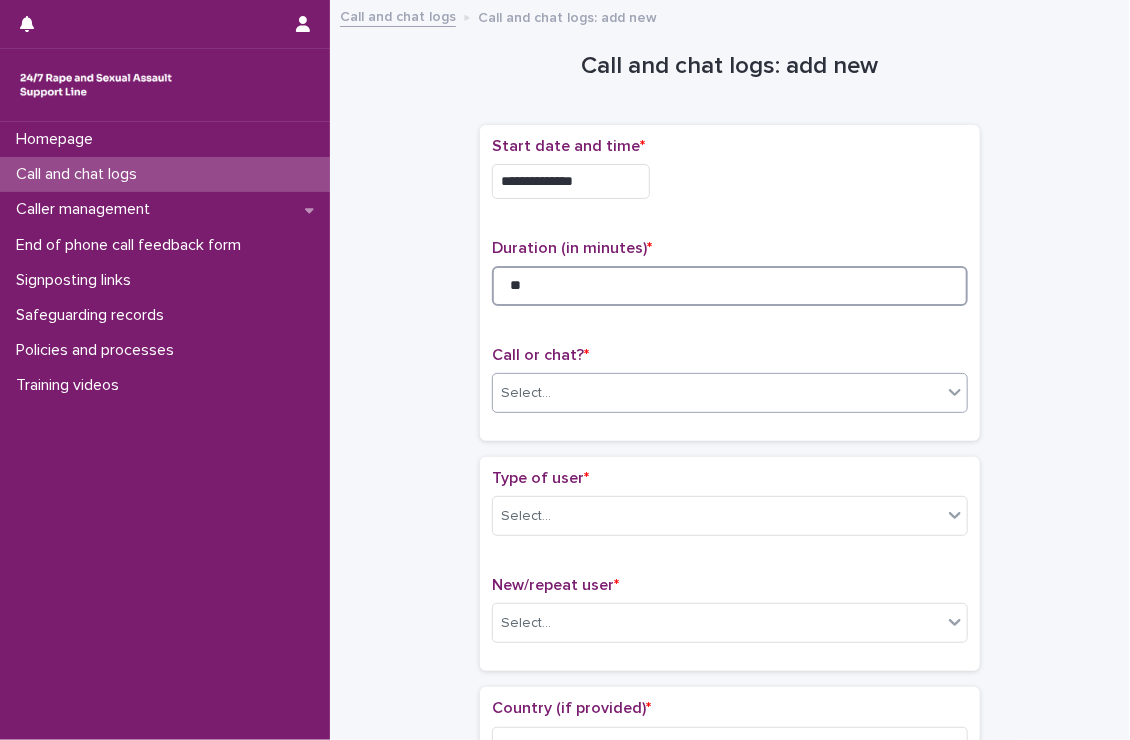 type on "**" 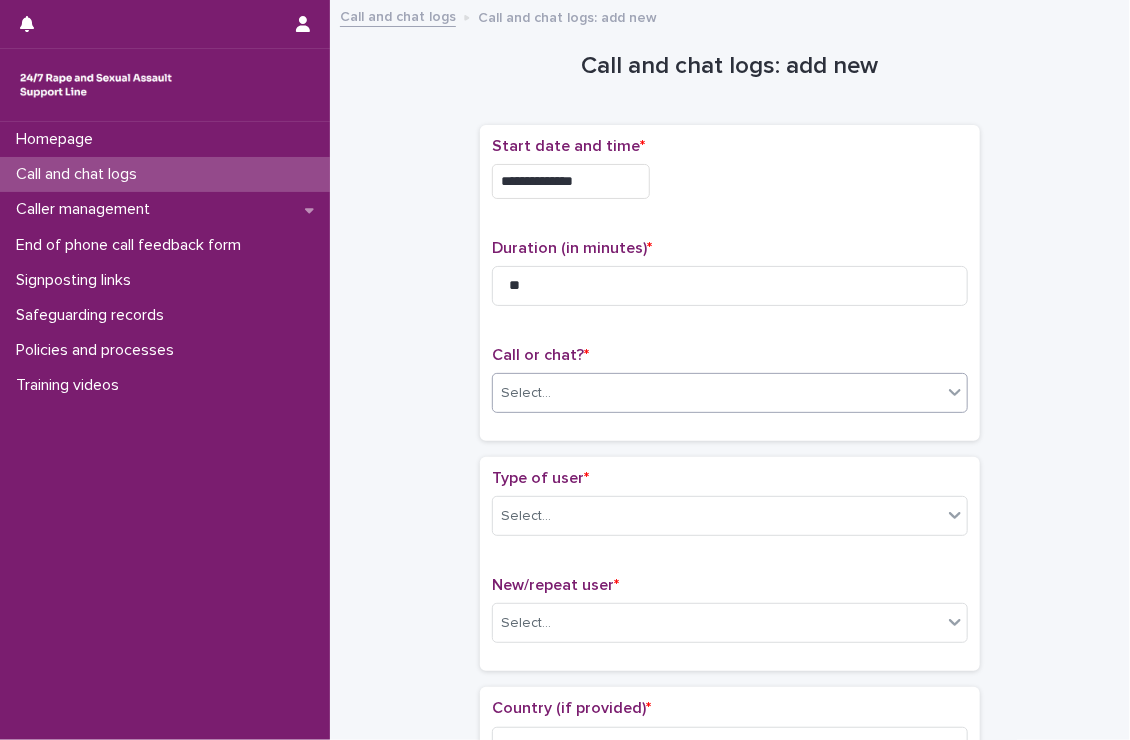 click on "Select..." at bounding box center (717, 393) 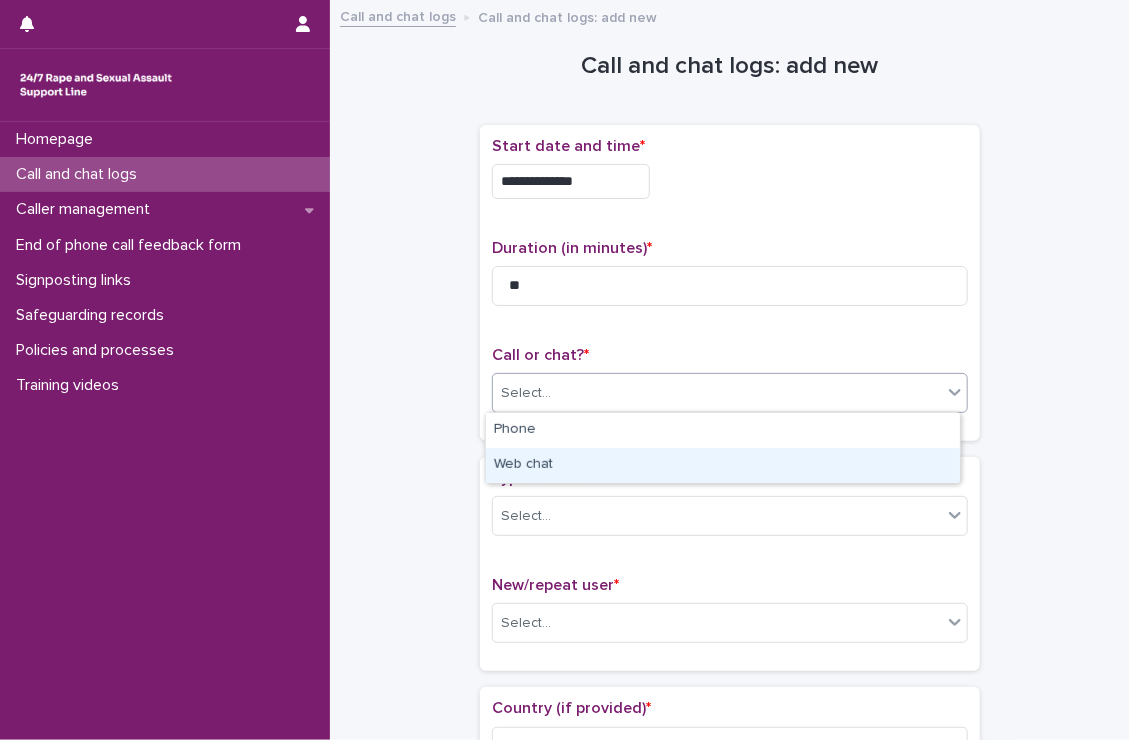 click on "Web chat" at bounding box center (723, 465) 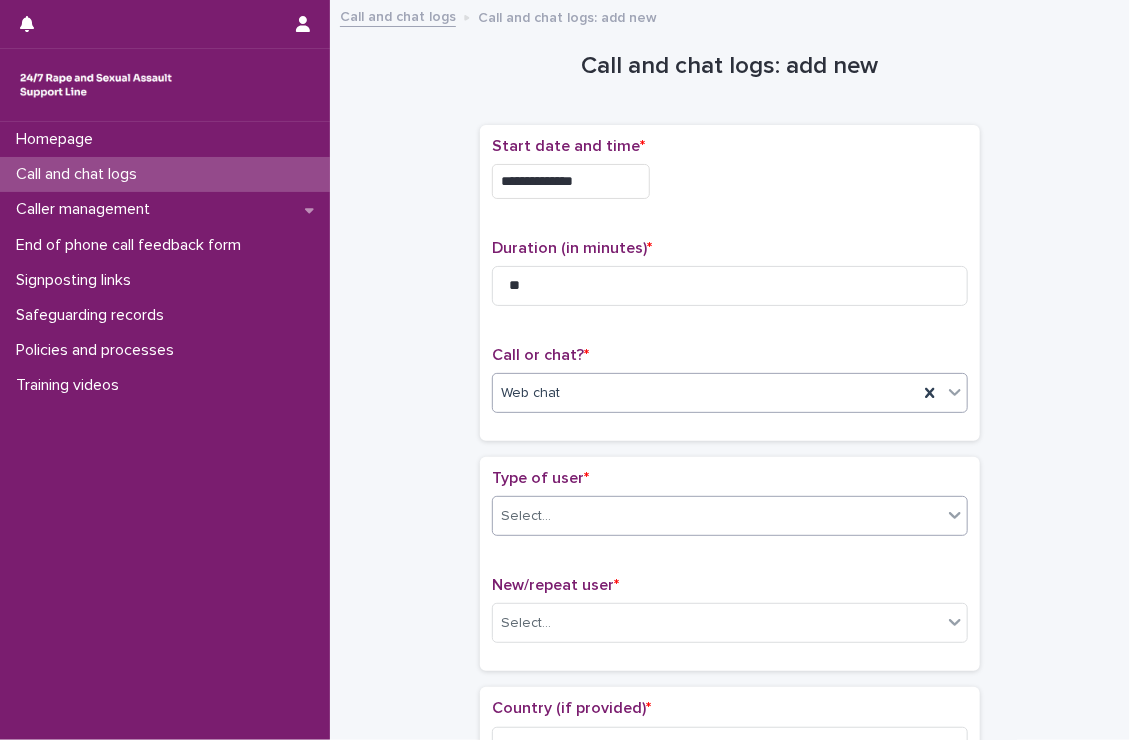 click at bounding box center [554, 516] 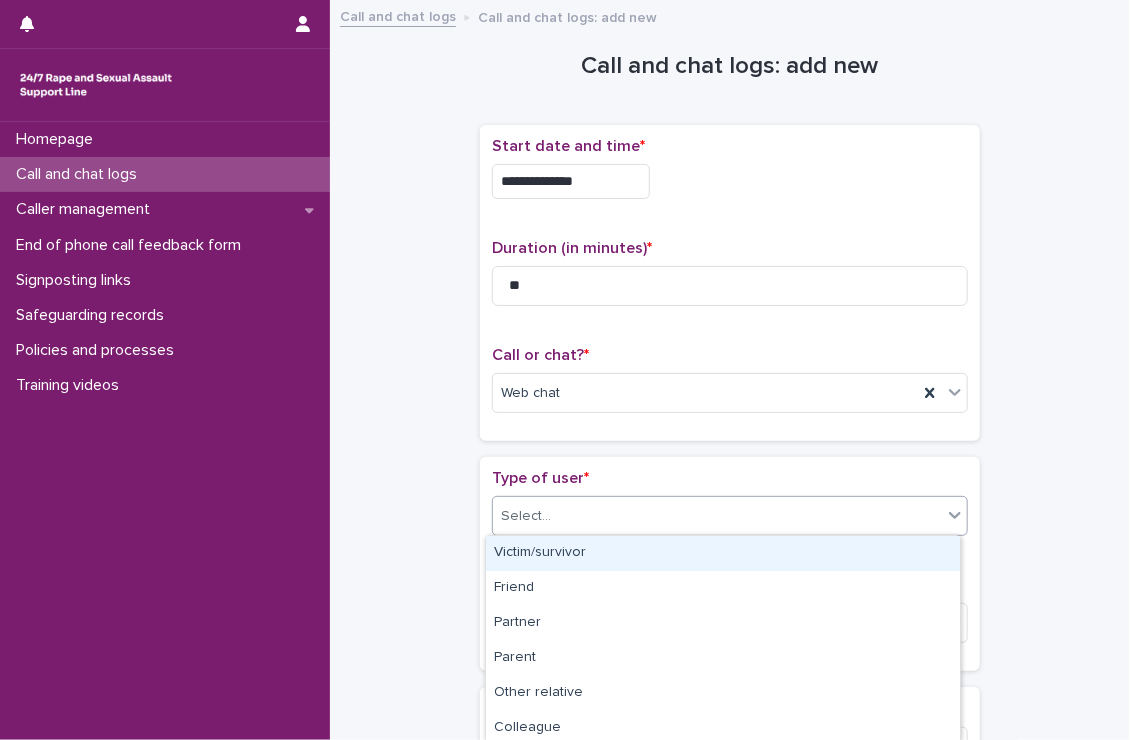 click on "Victim/survivor" at bounding box center (723, 553) 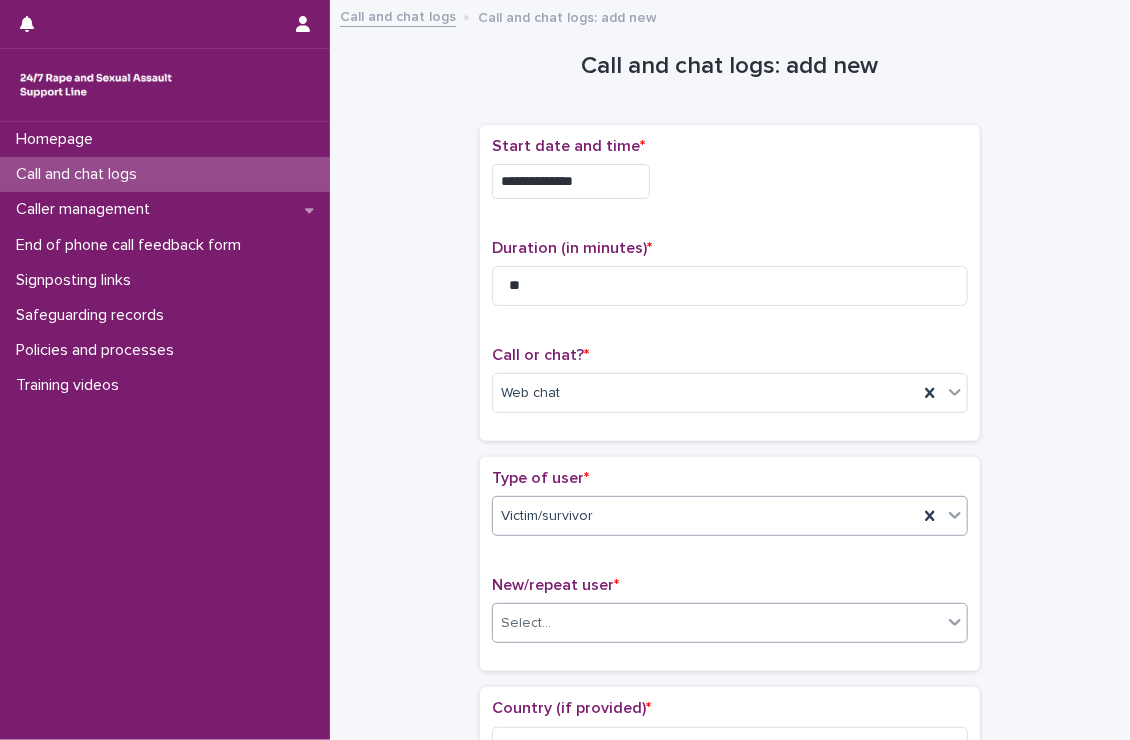 click on "Select..." at bounding box center [526, 623] 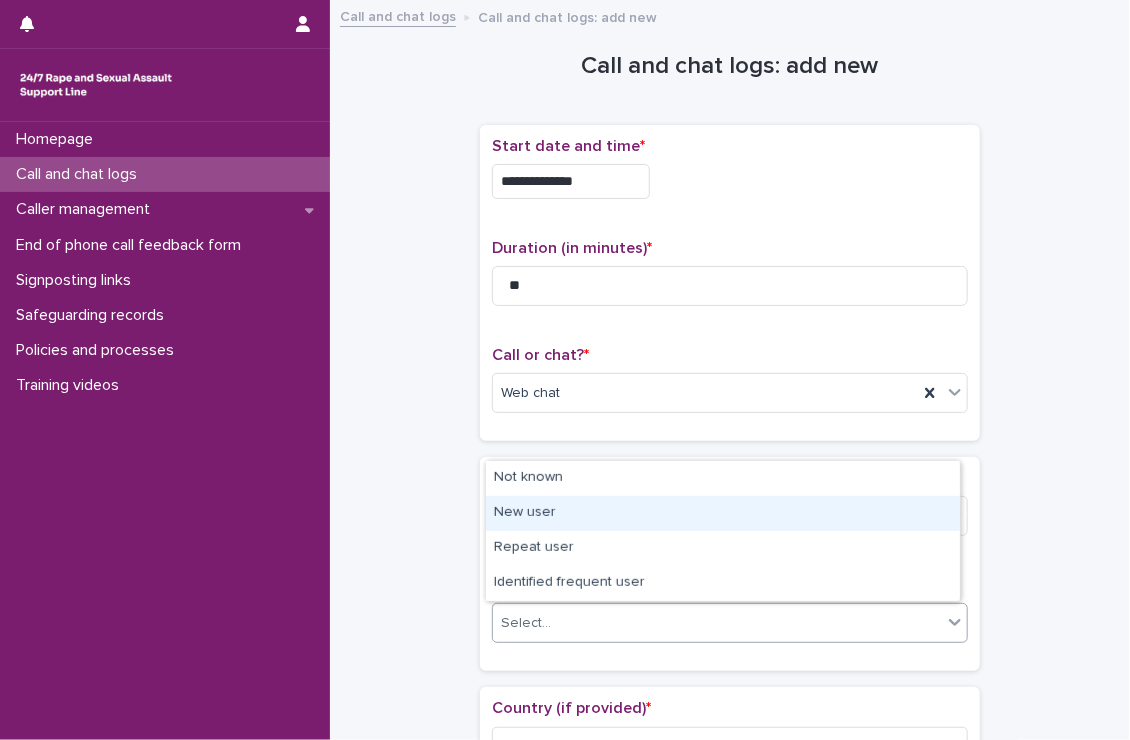 click on "New user" at bounding box center [723, 513] 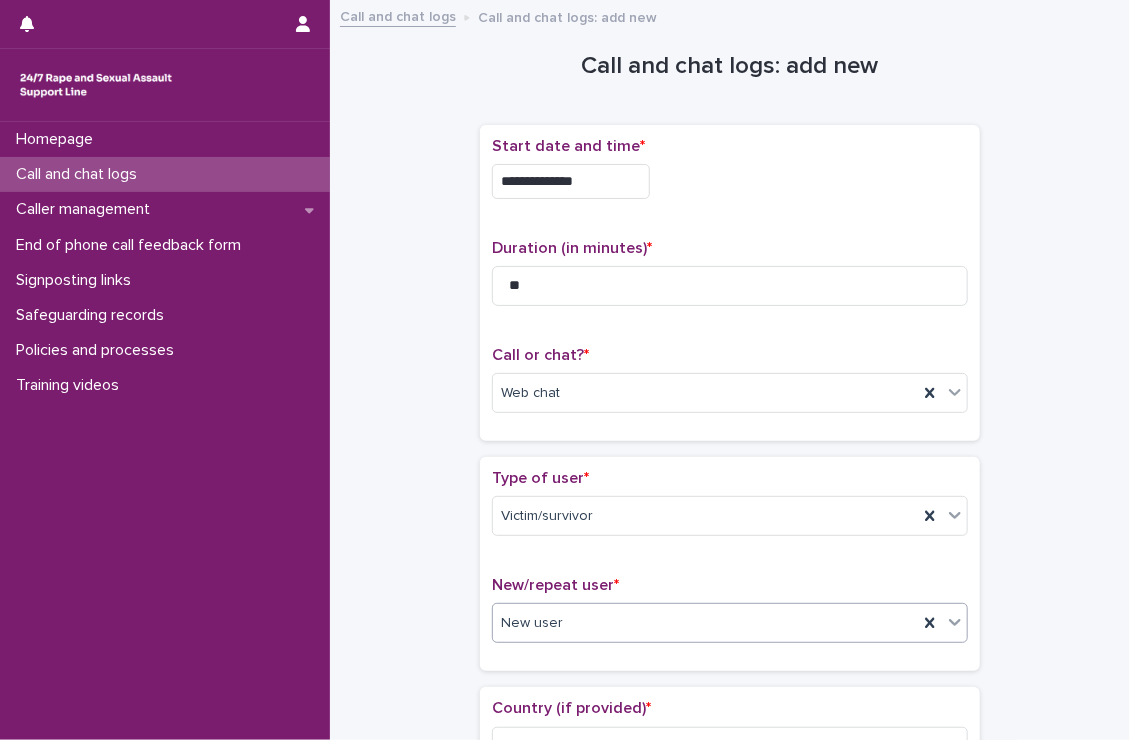 scroll, scrollTop: 584, scrollLeft: 0, axis: vertical 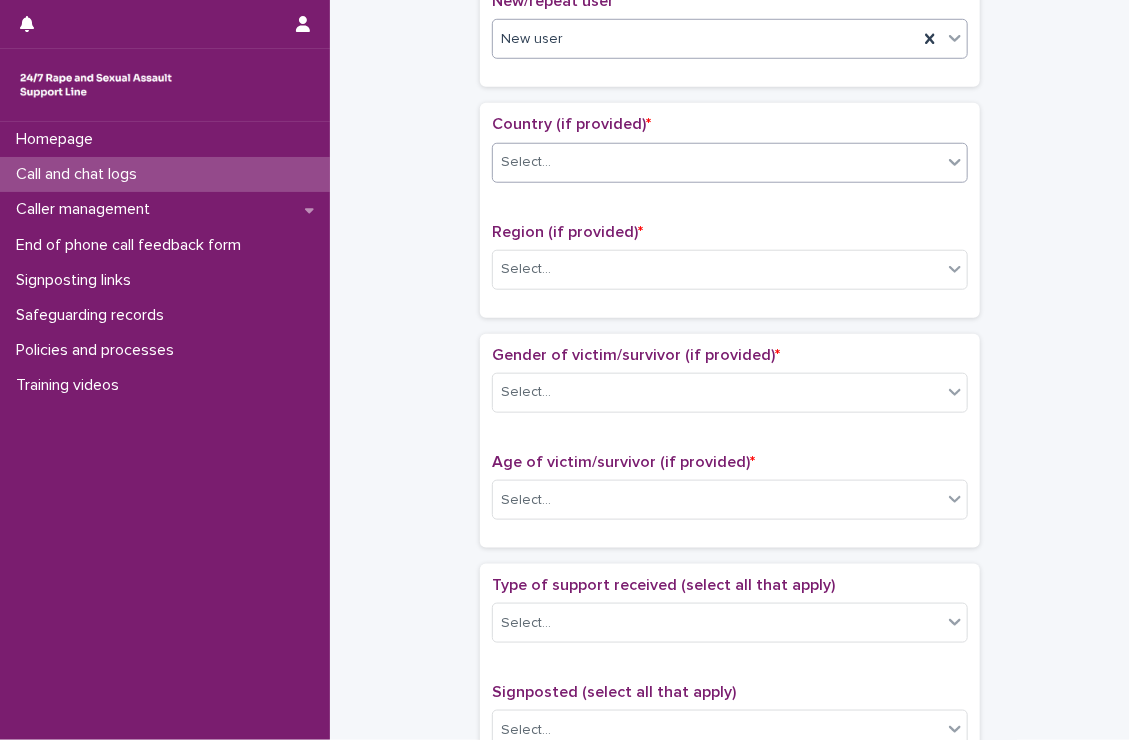 click on "Select..." at bounding box center [717, 162] 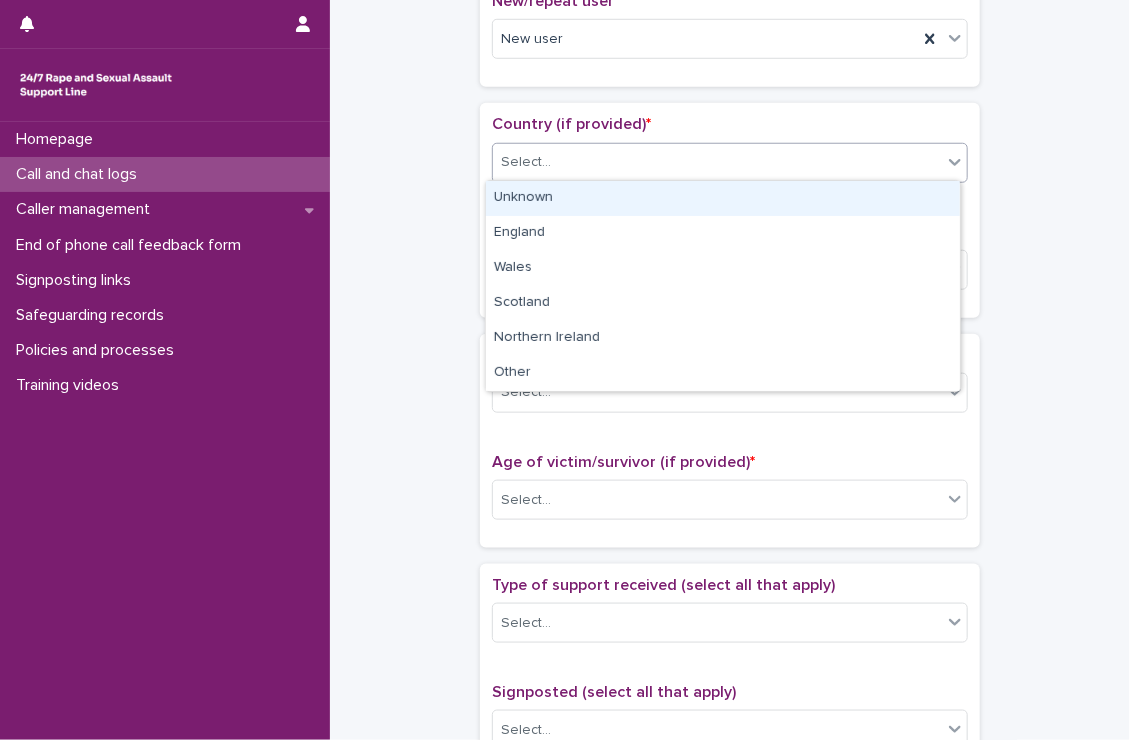 click on "Unknown" at bounding box center (723, 198) 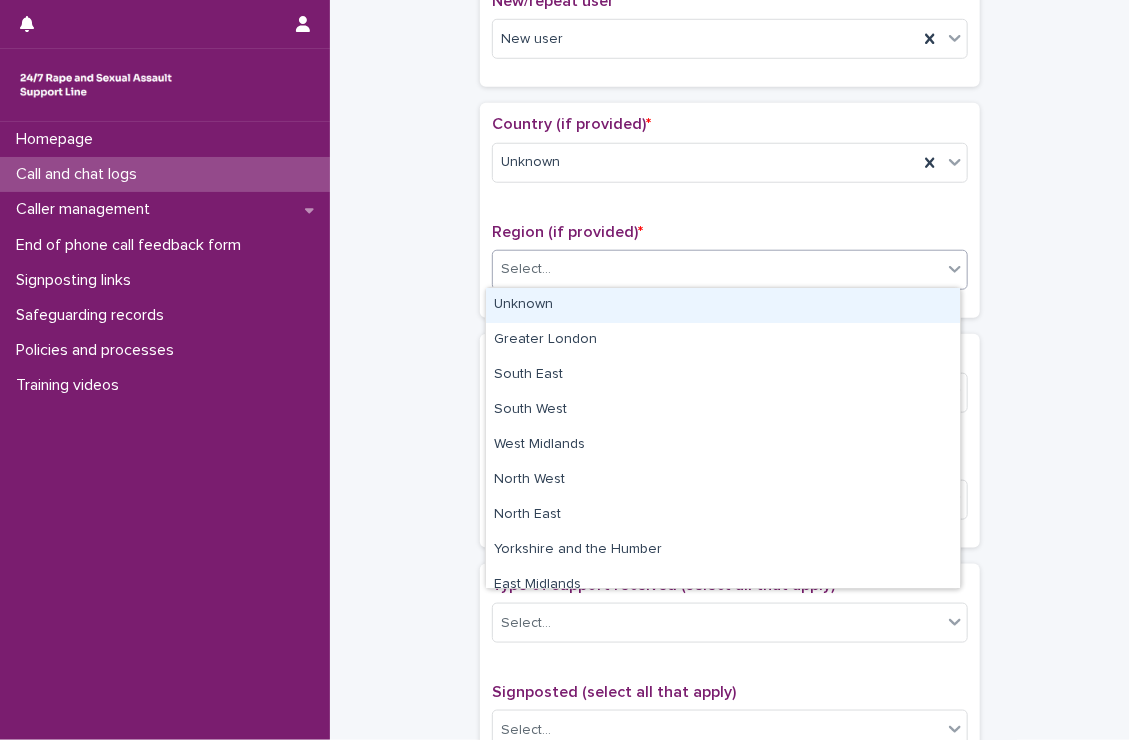 click on "Select..." at bounding box center (717, 269) 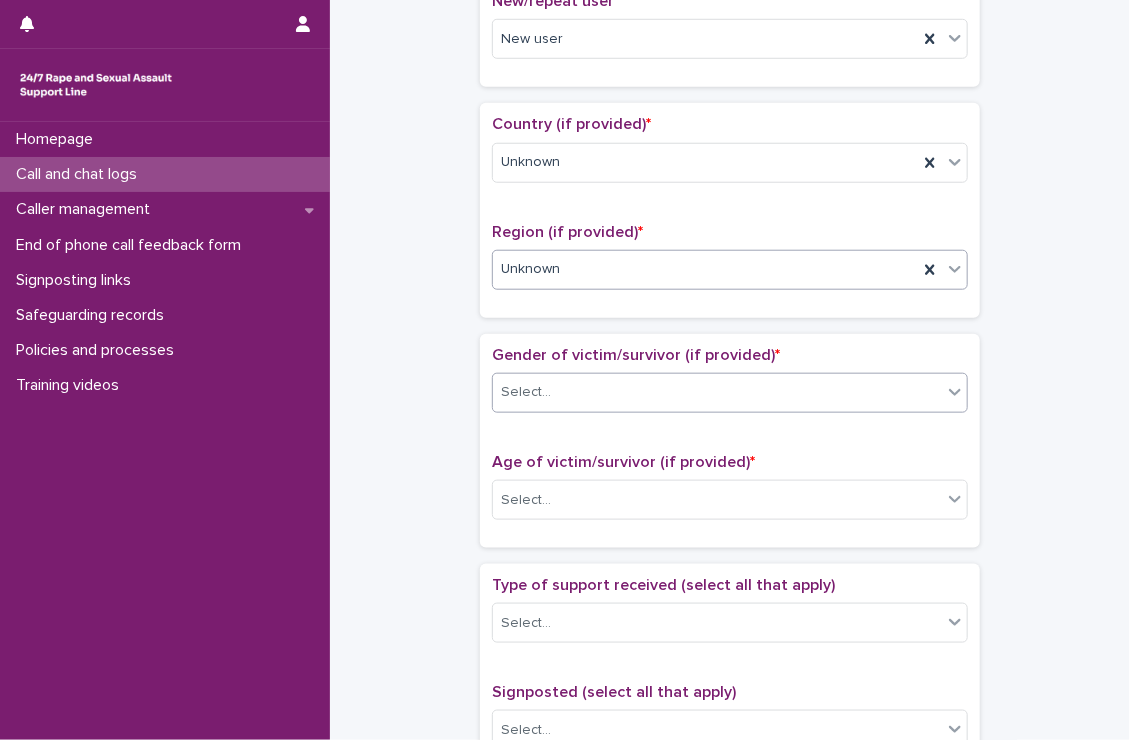click on "Select..." at bounding box center [717, 392] 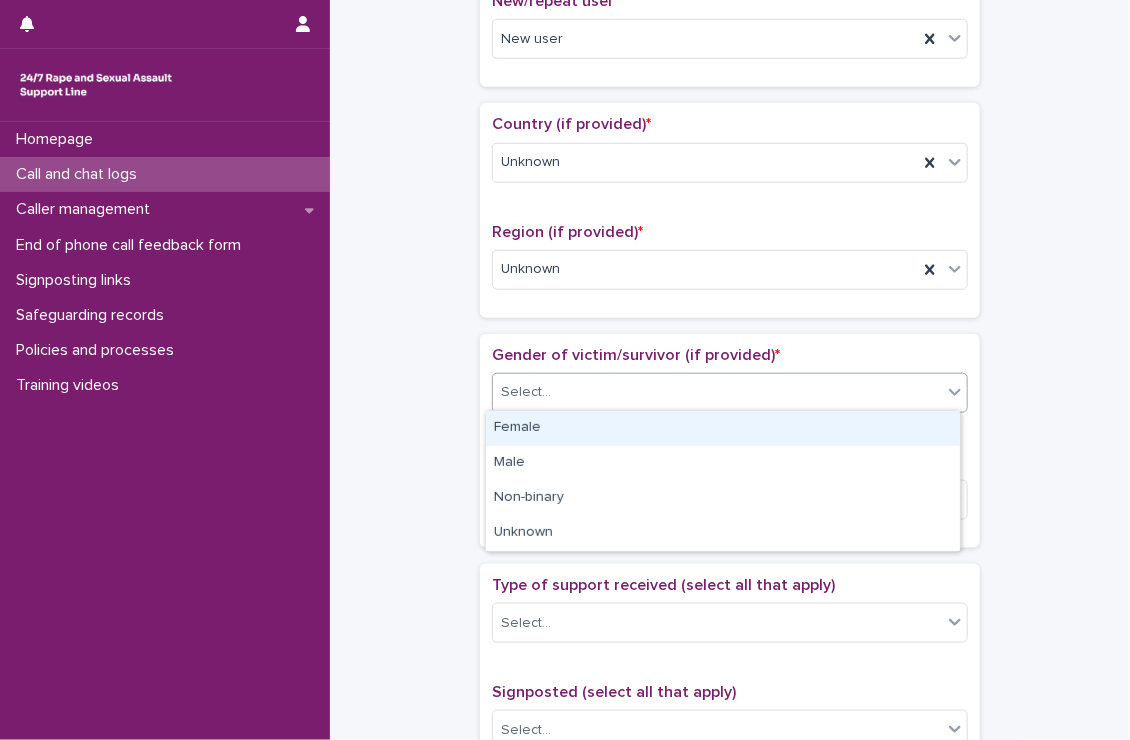 click on "Female" at bounding box center [723, 428] 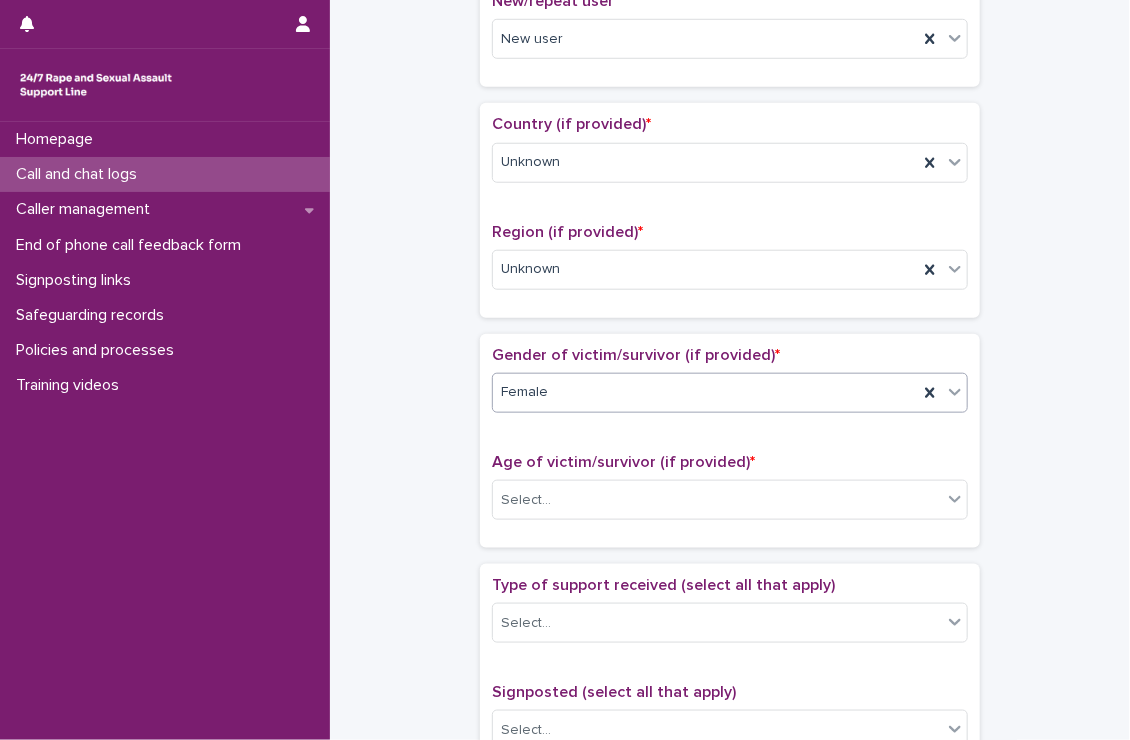scroll, scrollTop: 863, scrollLeft: 0, axis: vertical 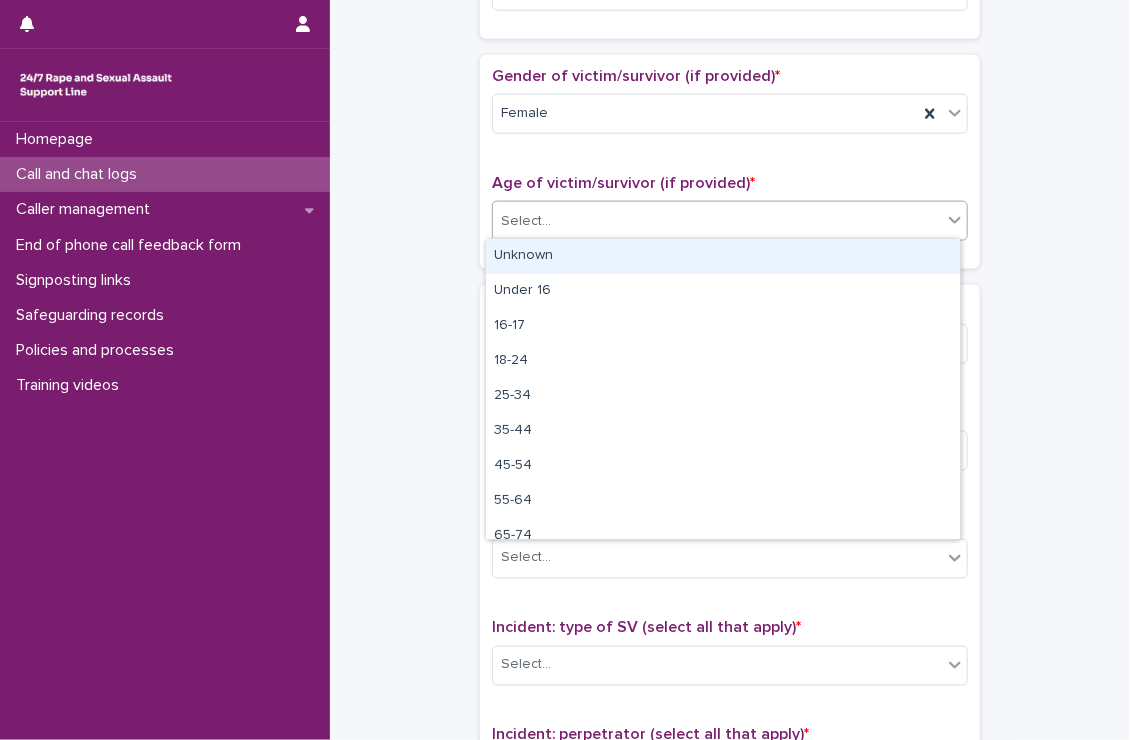 click on "Select..." at bounding box center [717, 221] 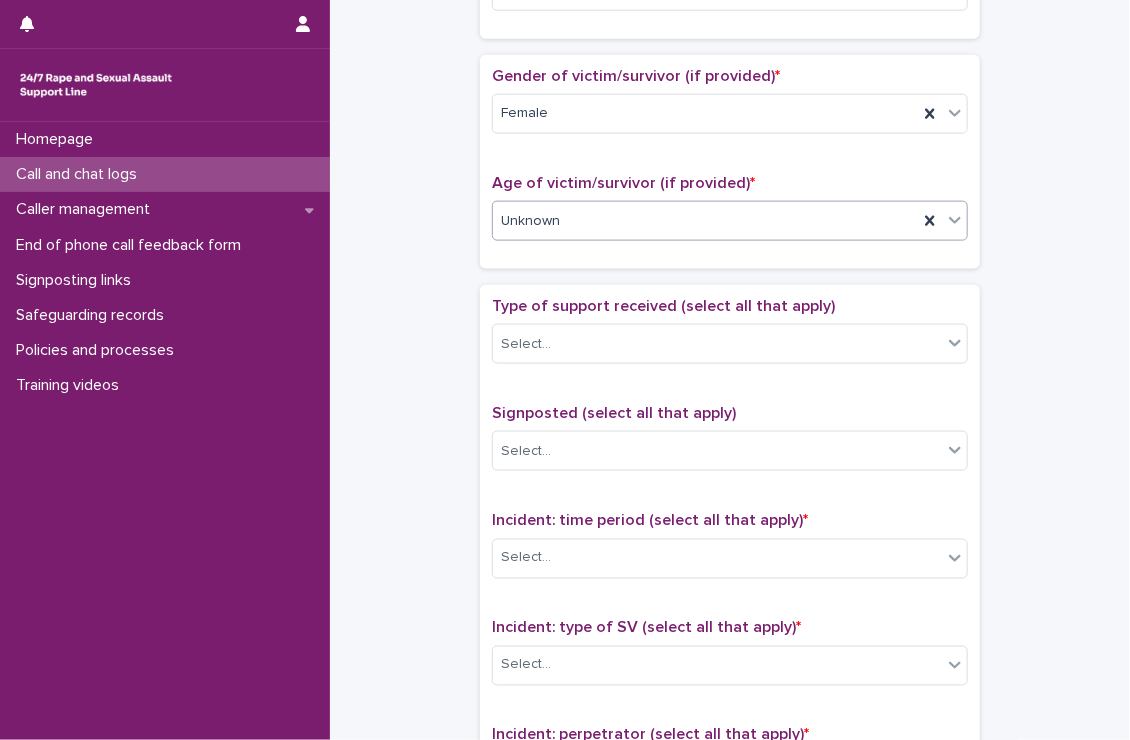 click on "Type of support received (select all that apply) Select..." at bounding box center [730, 338] 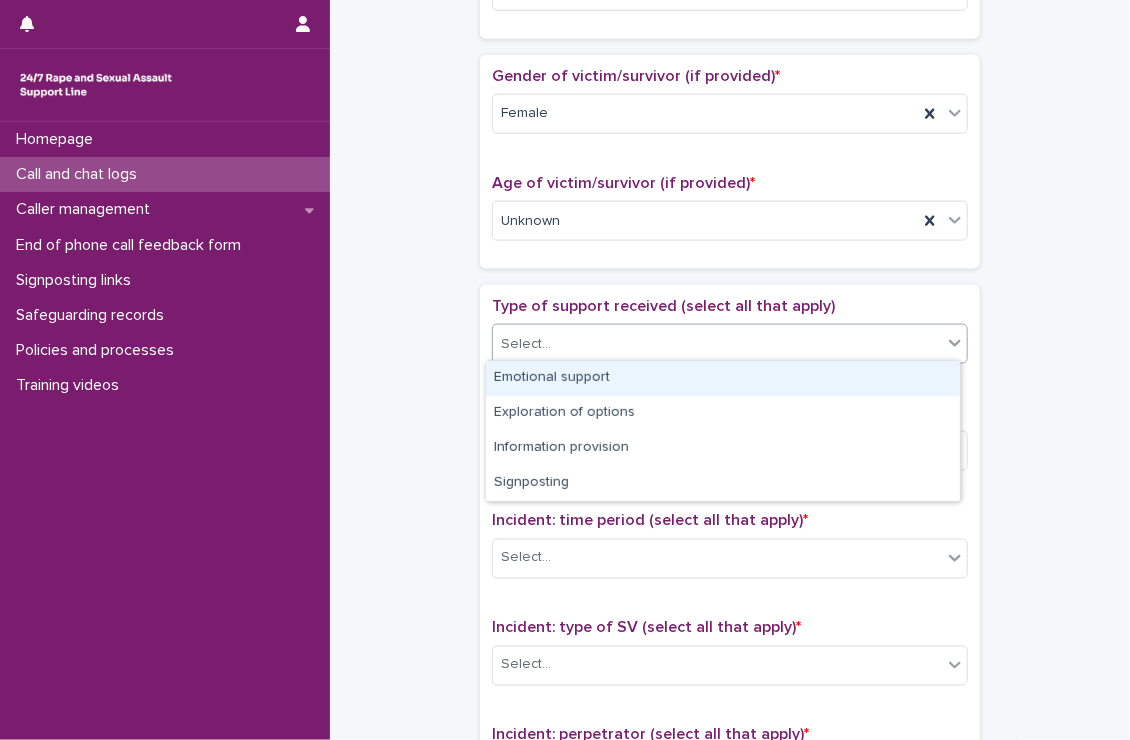 click on "Select..." at bounding box center [717, 344] 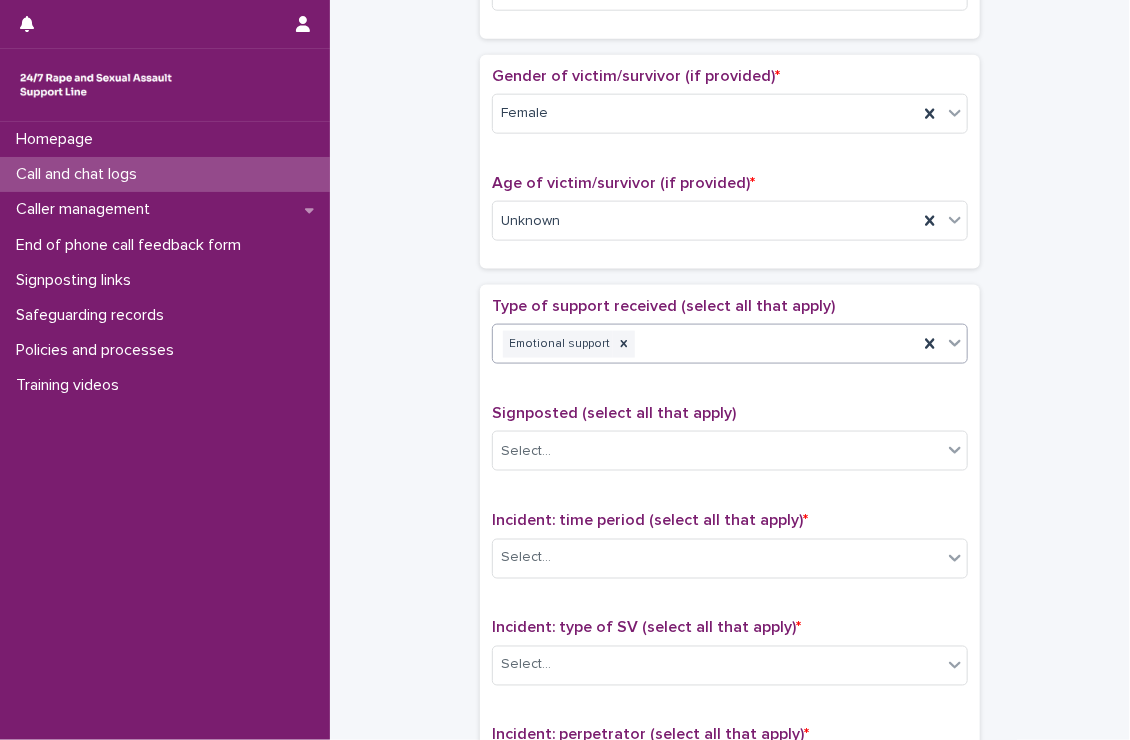 click on "Emotional support" at bounding box center [705, 344] 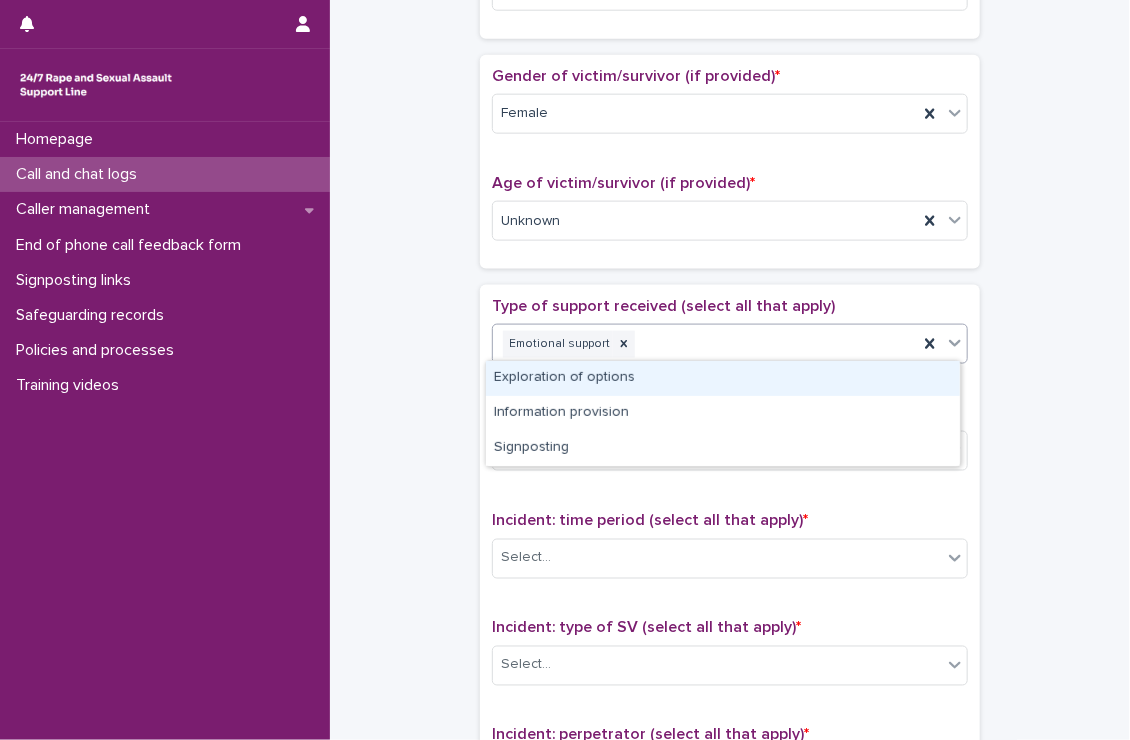 click on "Exploration of options" at bounding box center [723, 378] 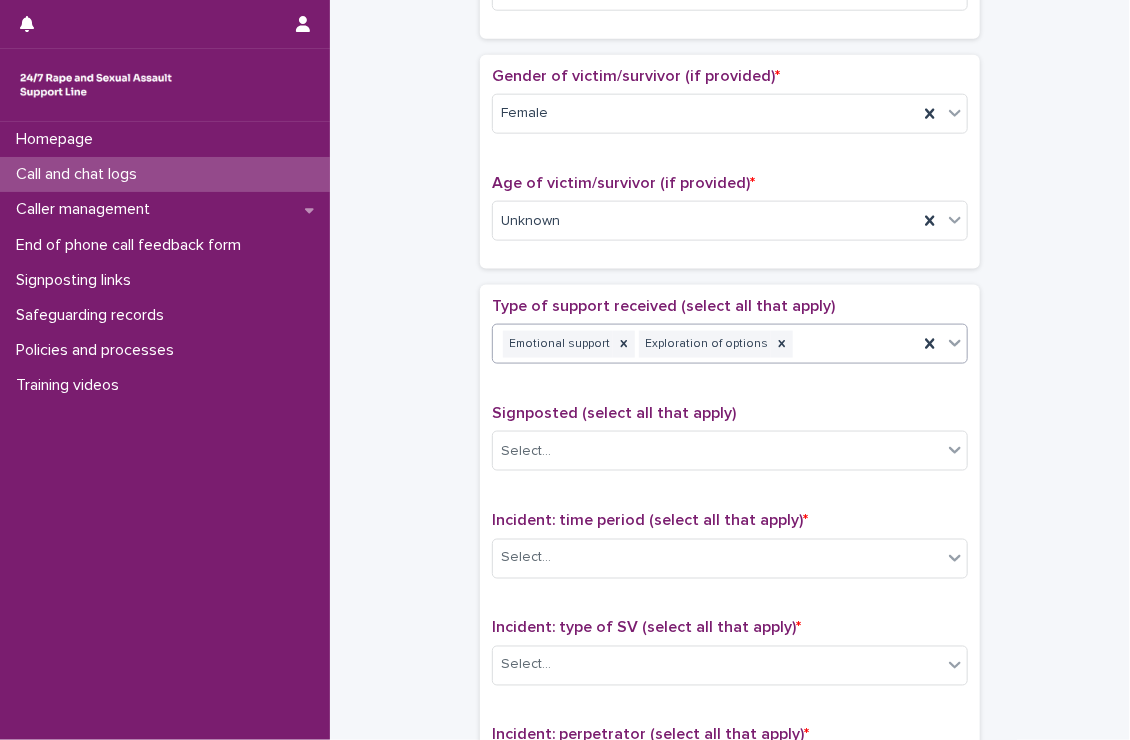 click on "Emotional support Exploration of options" at bounding box center (705, 344) 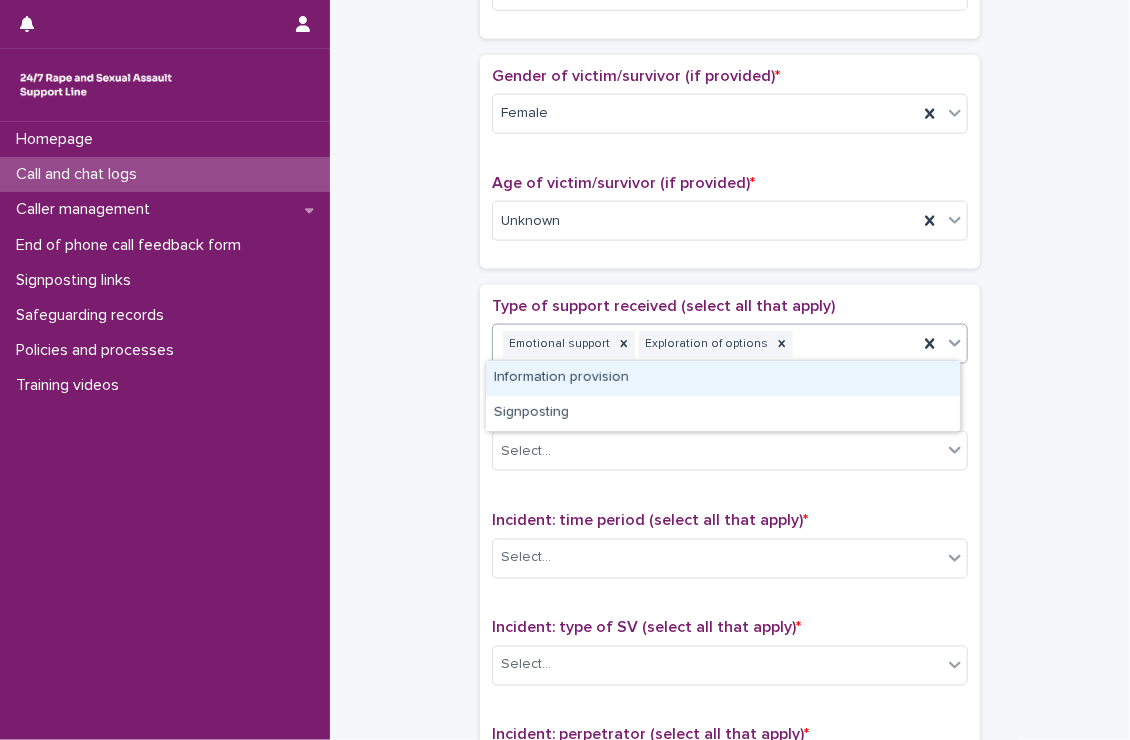 click on "Information provision" at bounding box center (723, 378) 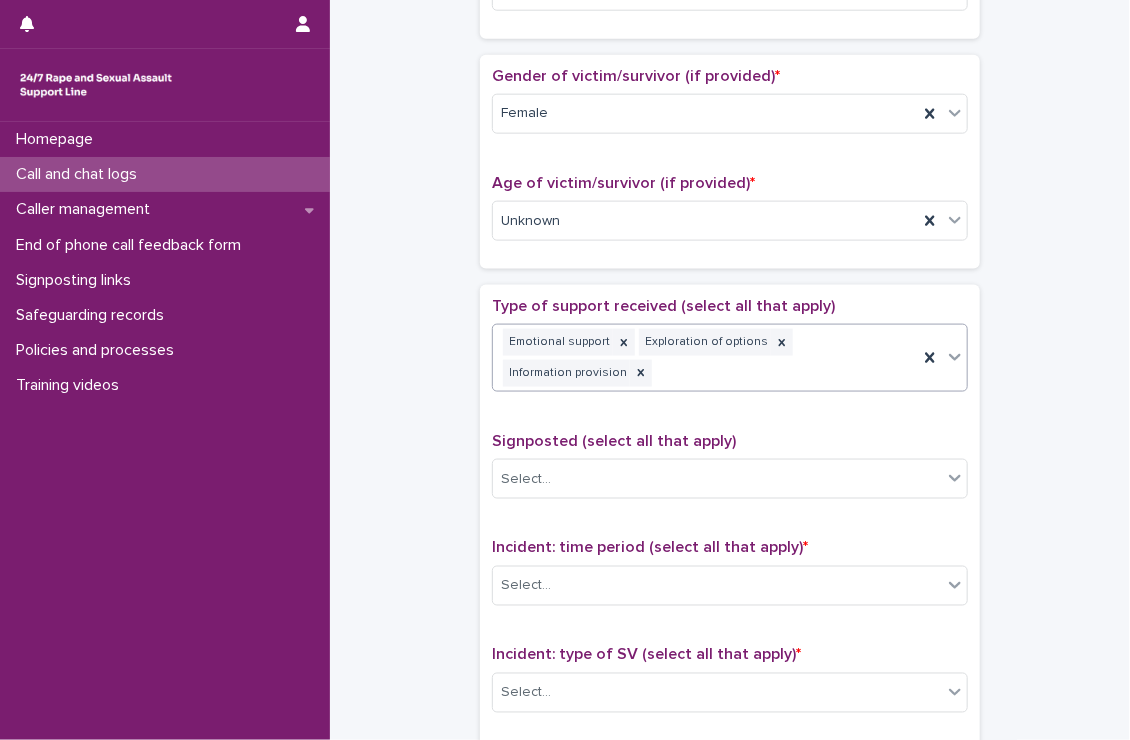 scroll, scrollTop: 876, scrollLeft: 0, axis: vertical 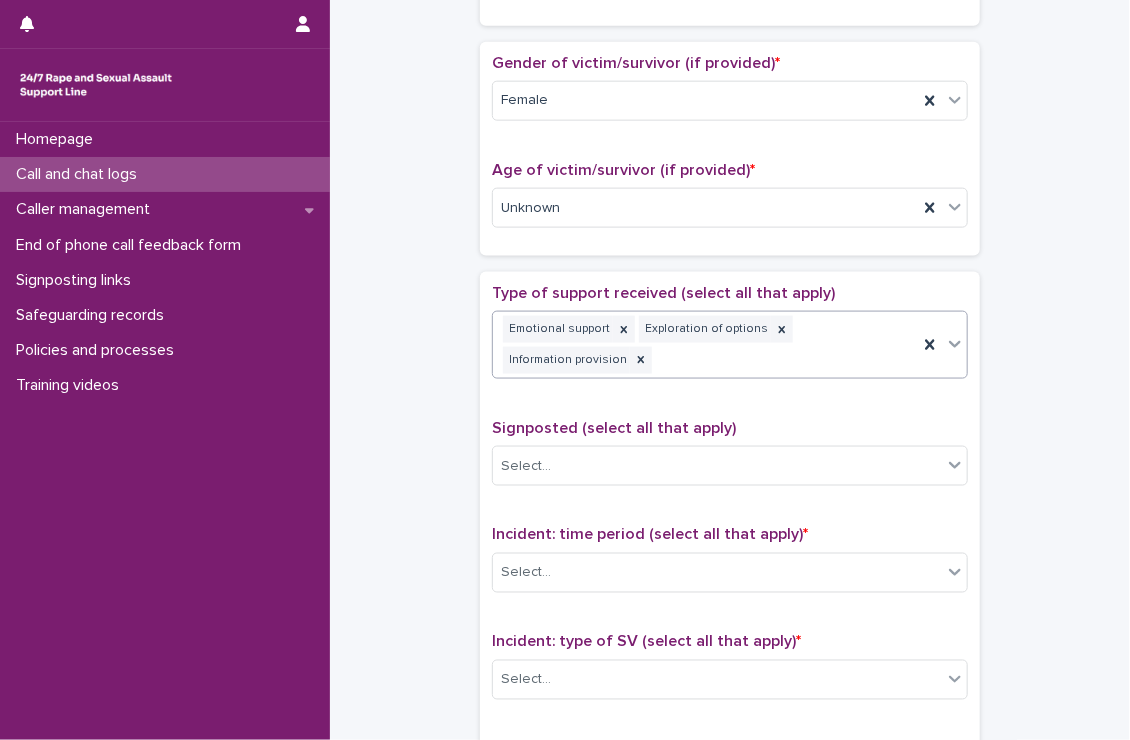 click on "Emotional support Exploration of options Information provision" at bounding box center [705, 345] 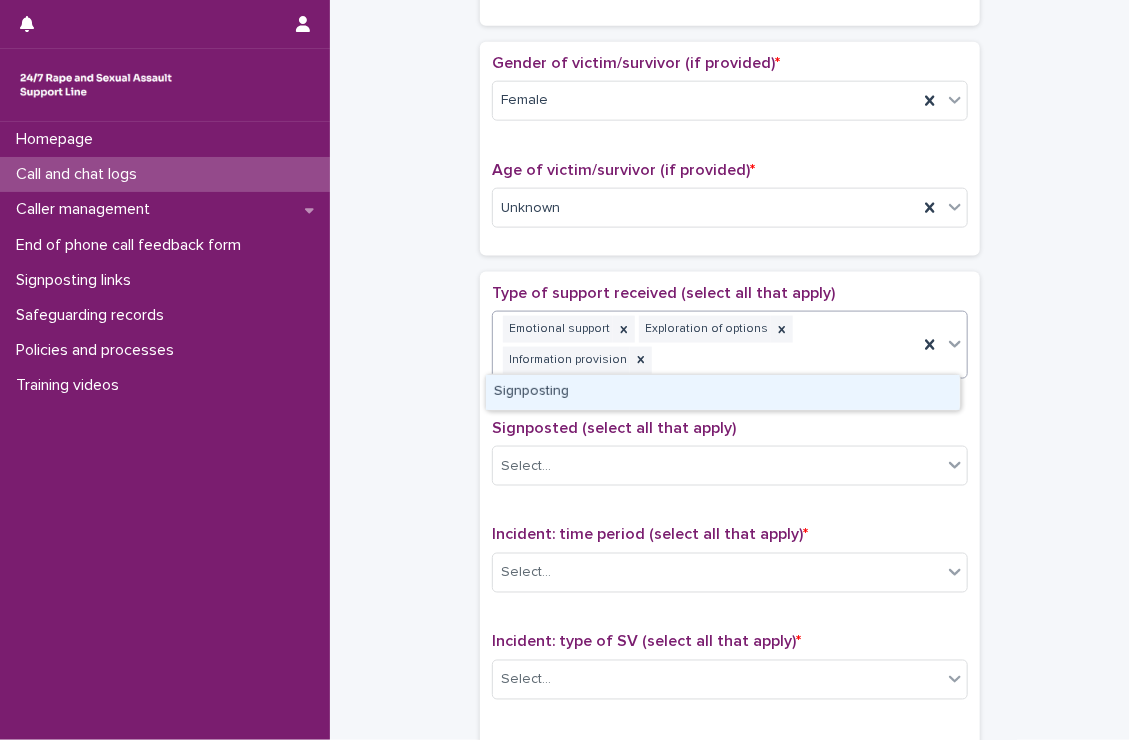 click on "Signposting" at bounding box center [723, 392] 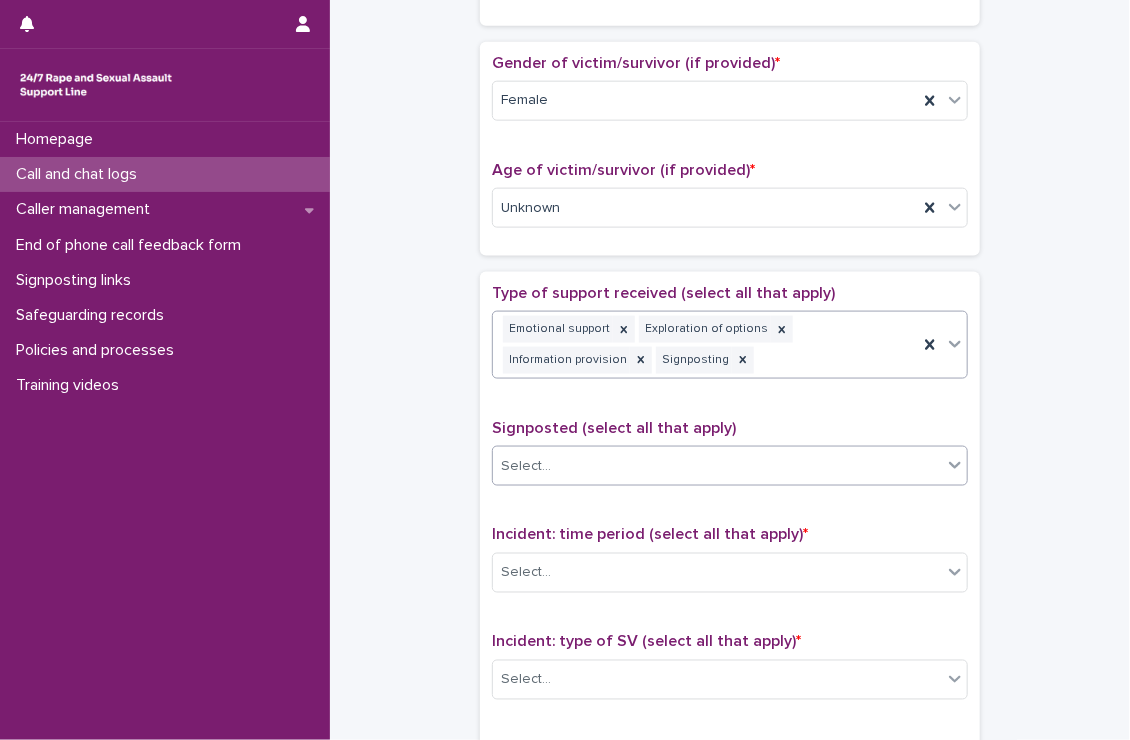 click on "Select..." at bounding box center (717, 466) 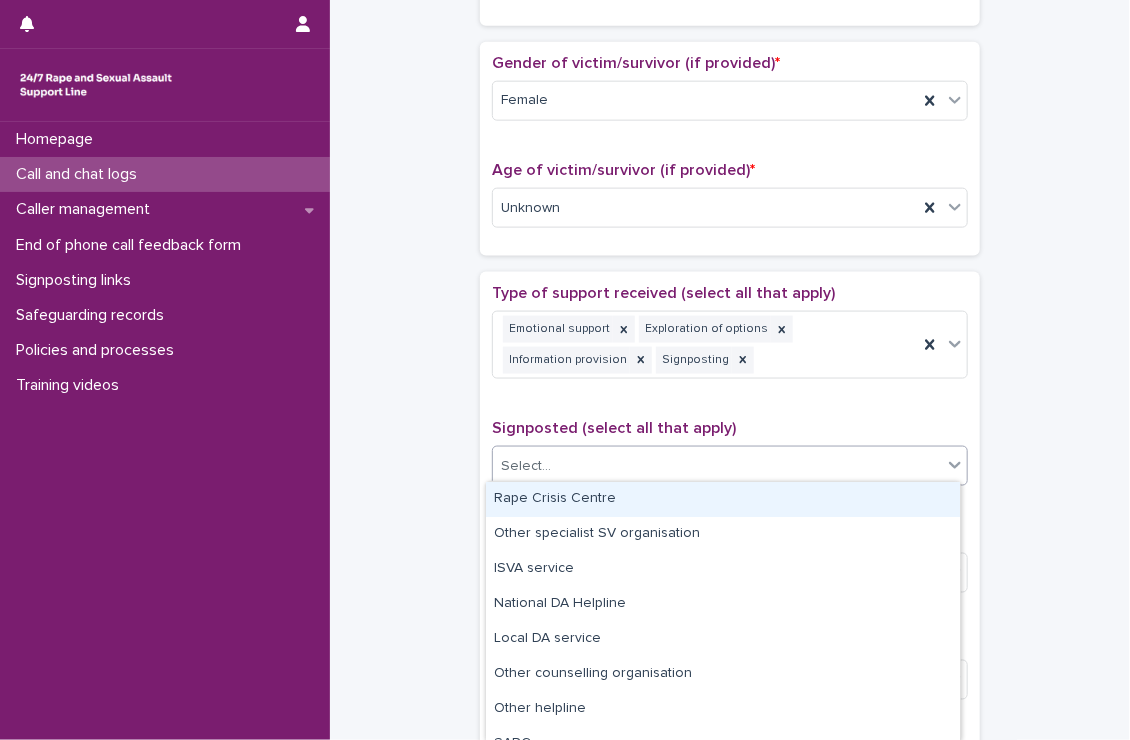 click on "Rape Crisis Centre" at bounding box center [723, 499] 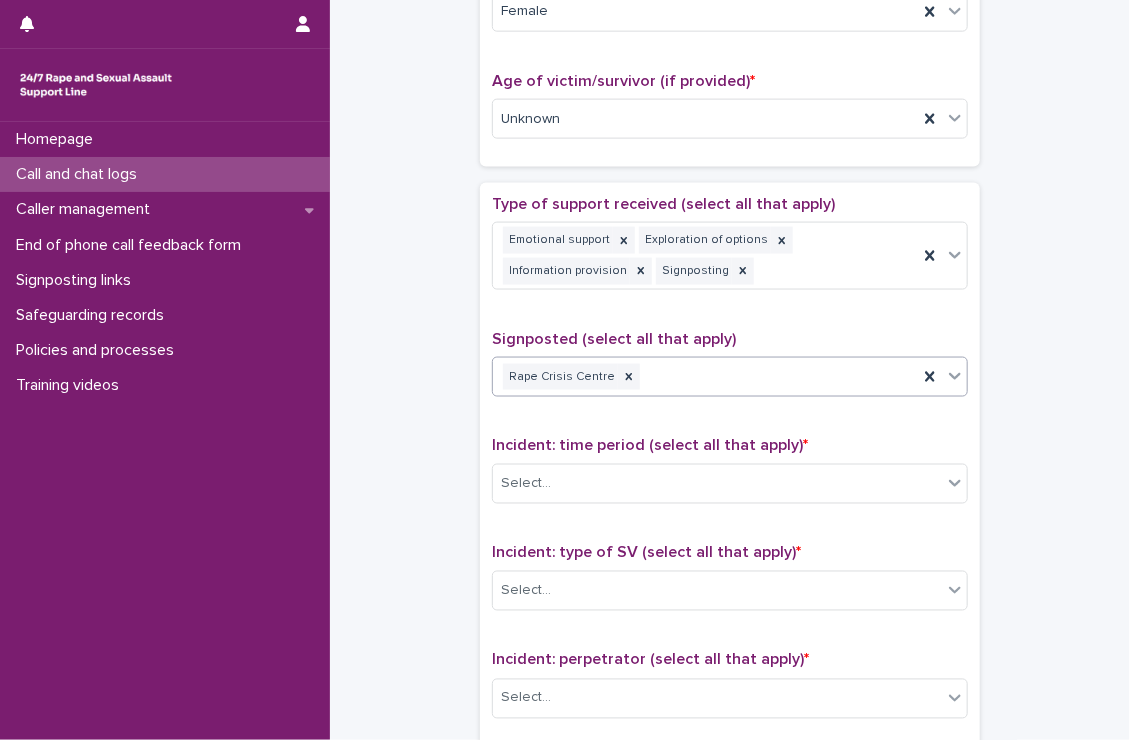 scroll, scrollTop: 966, scrollLeft: 0, axis: vertical 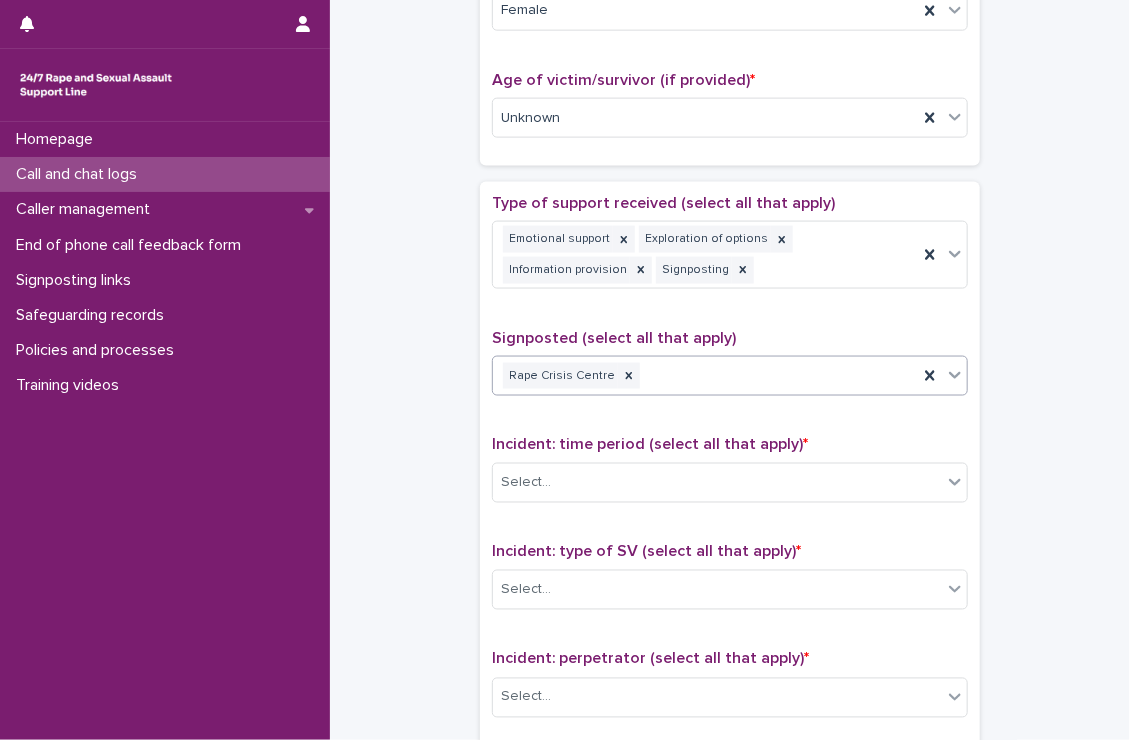 click on "Signposted (select all that apply)   option Rape Crisis Centre, selected.     0 results available. Select is focused ,type to refine list, press Down to open the menu,  press left to focus selected values Rape Crisis Centre" at bounding box center (730, 370) 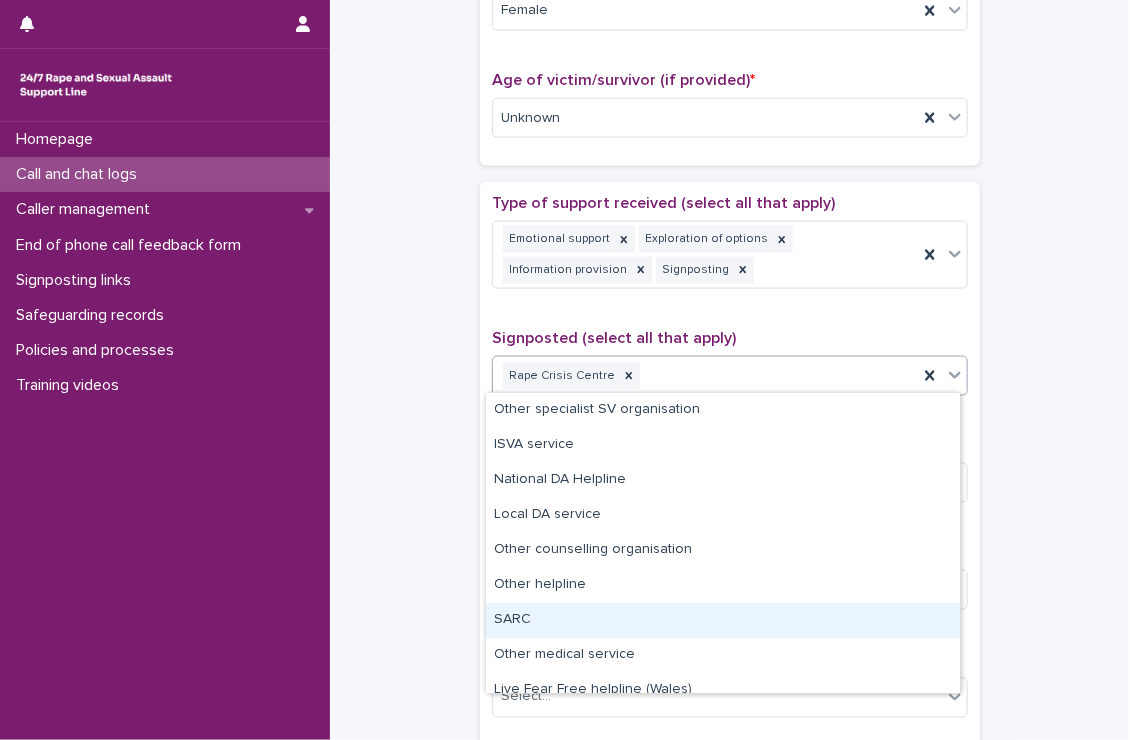 click on "SARC" at bounding box center [723, 620] 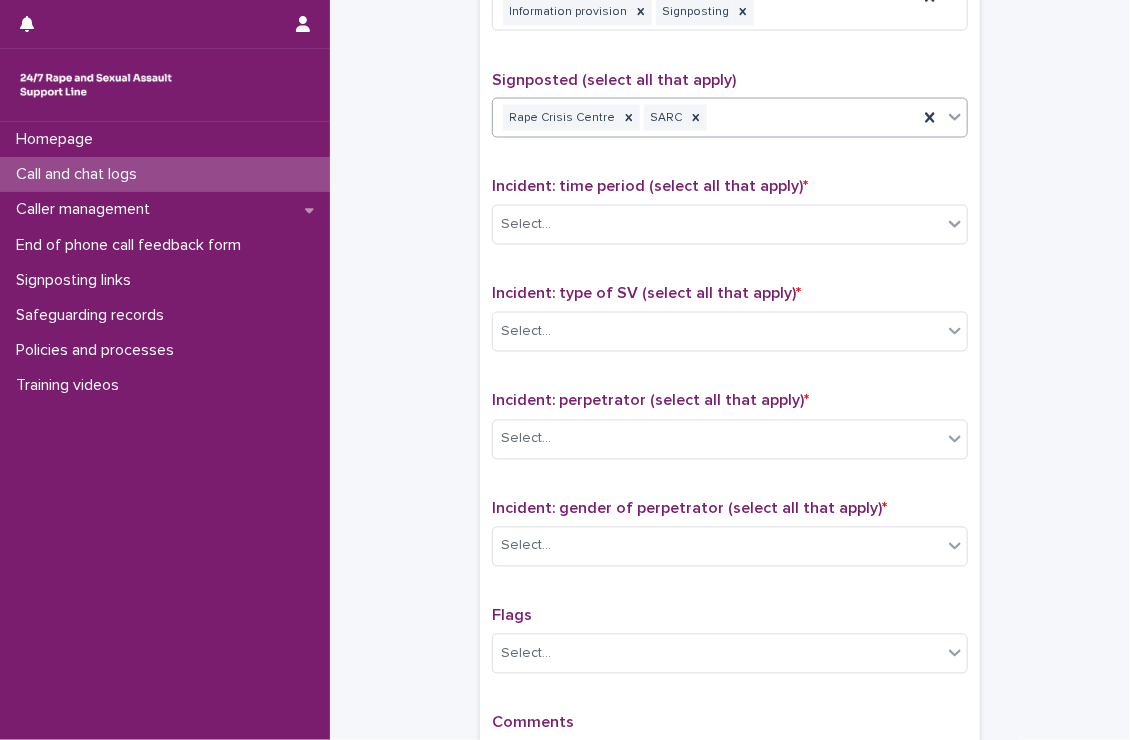 scroll, scrollTop: 1236, scrollLeft: 0, axis: vertical 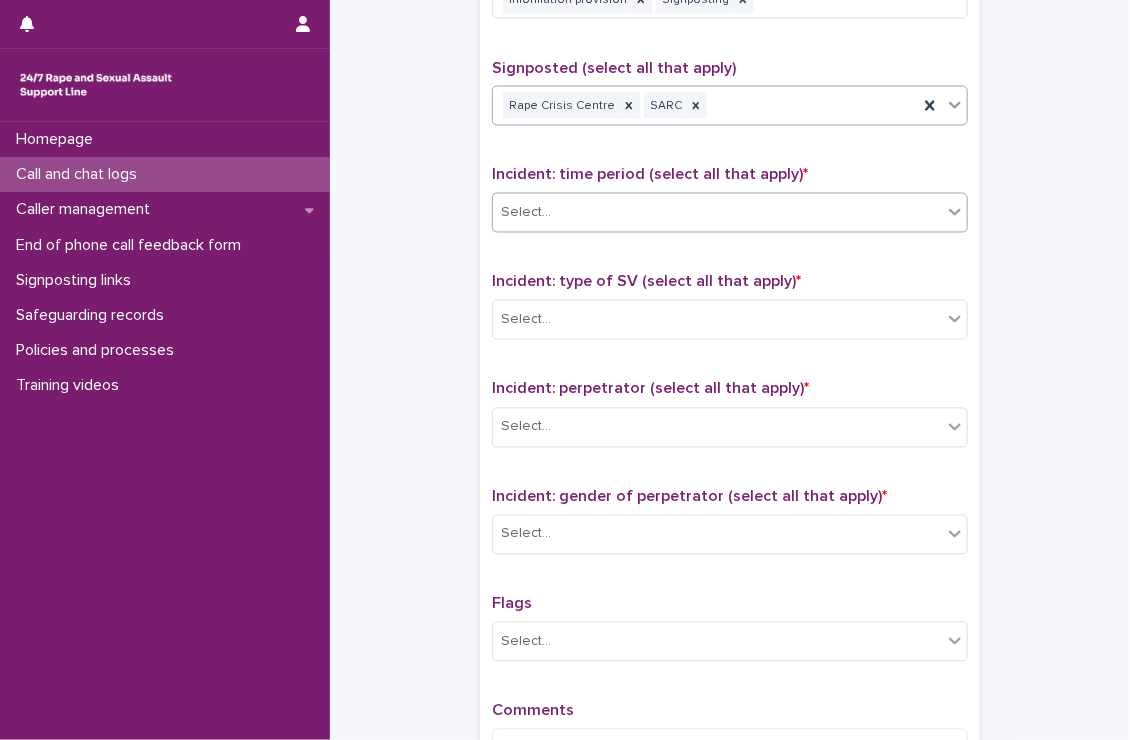 click on "Select..." at bounding box center (717, 213) 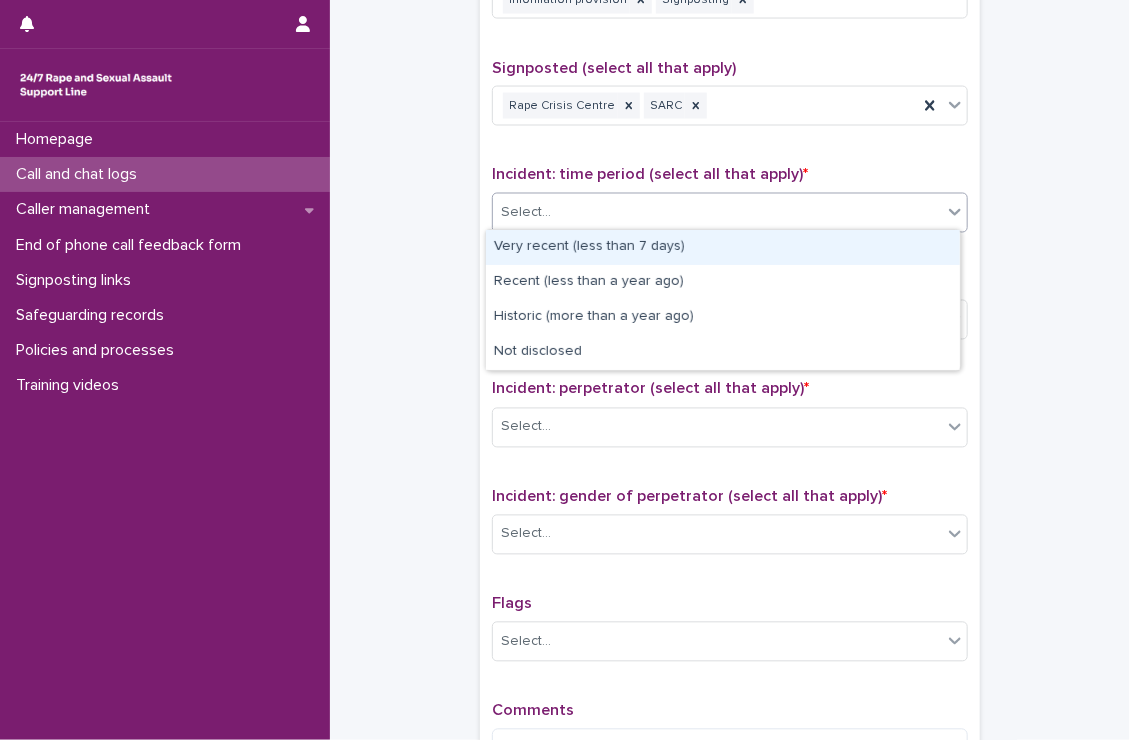 click on "Very recent (less than 7 days)" at bounding box center [723, 247] 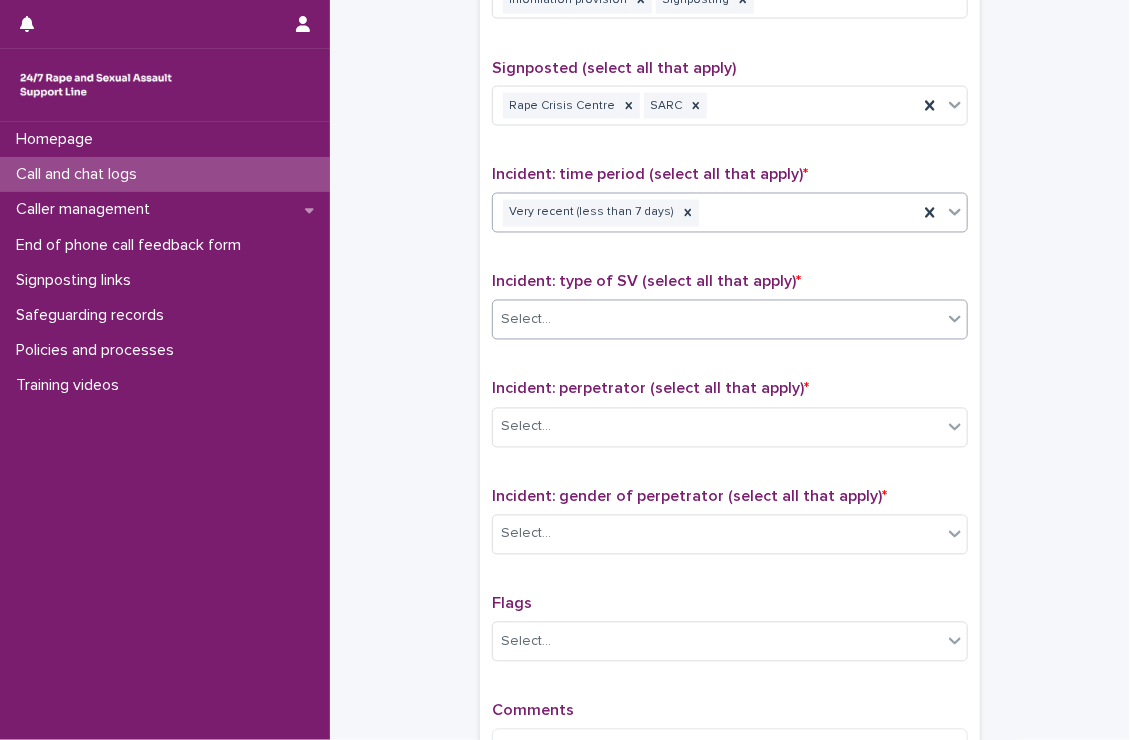 click on "Select..." at bounding box center [717, 320] 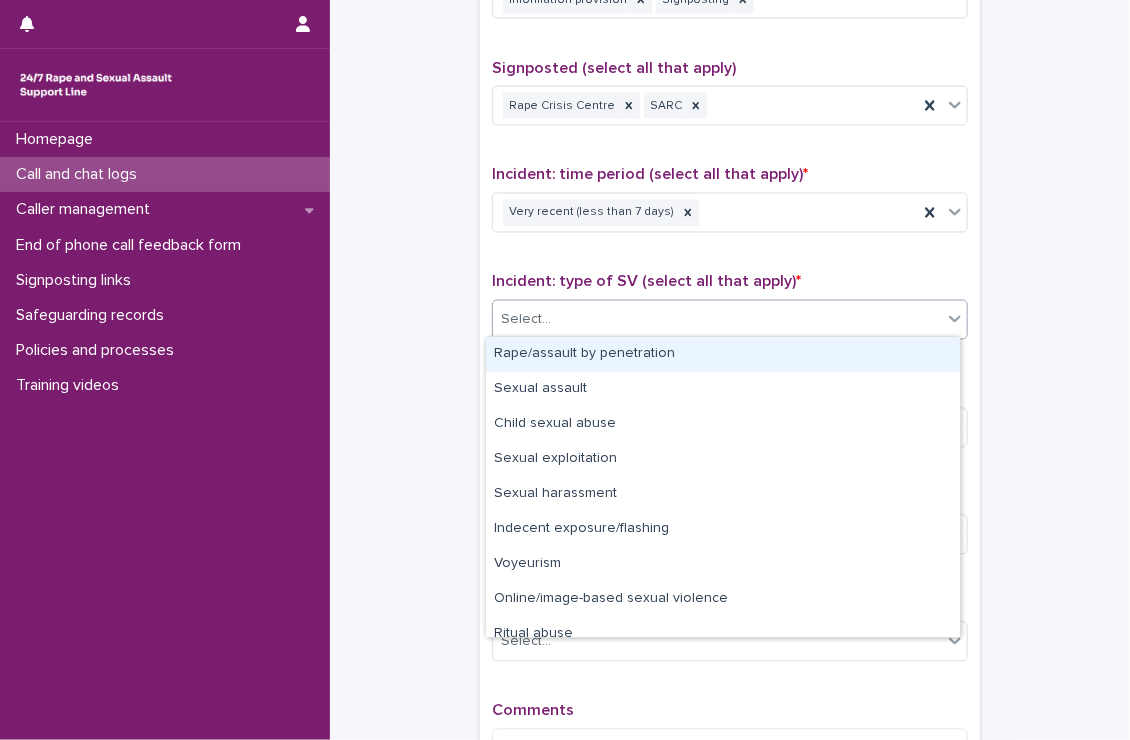 click on "Rape/assault by penetration" at bounding box center (723, 354) 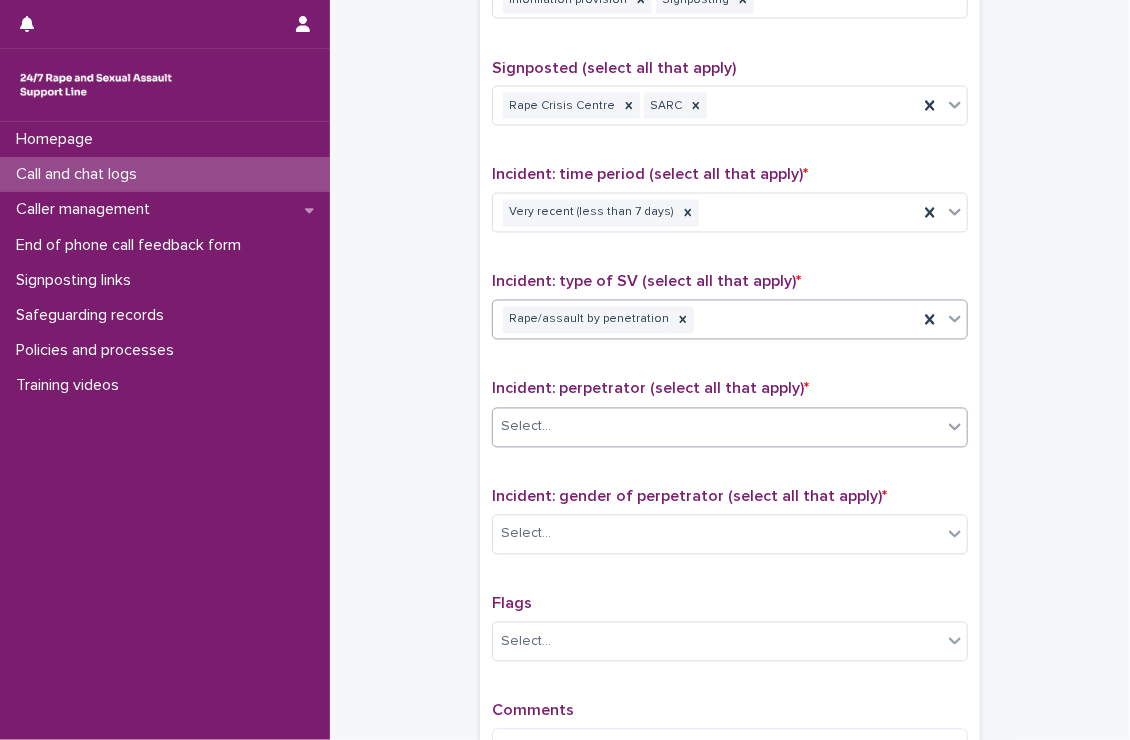 click on "Select..." at bounding box center [717, 427] 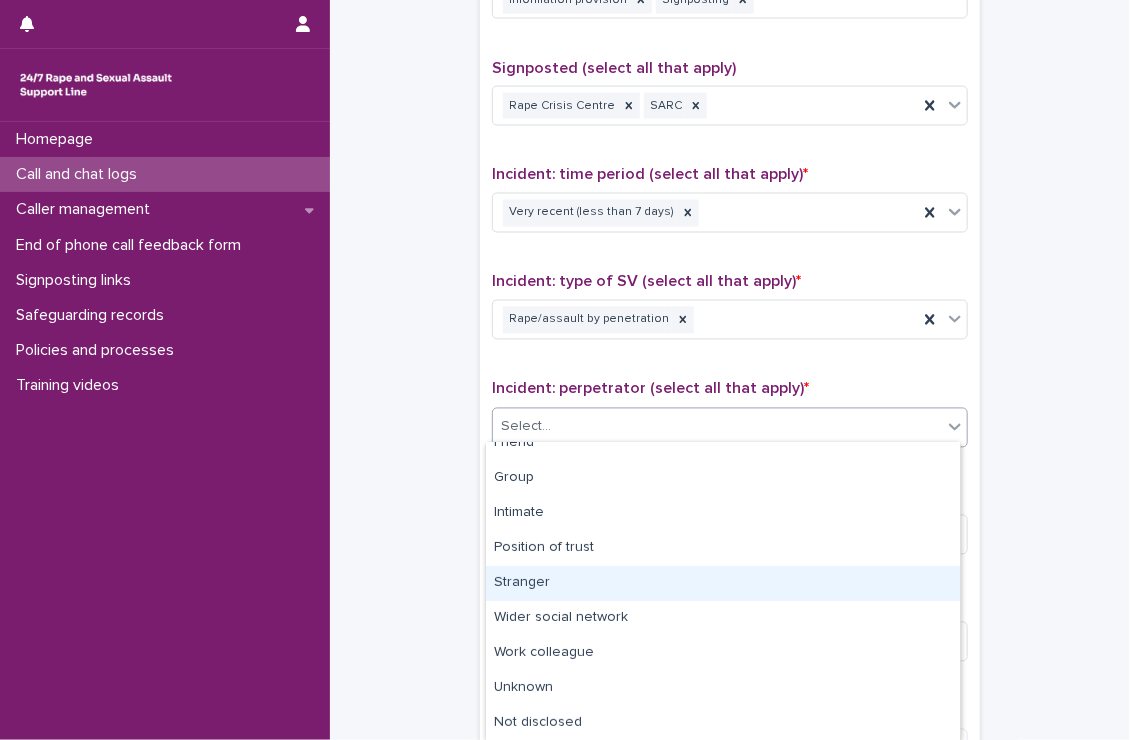 scroll, scrollTop: 0, scrollLeft: 0, axis: both 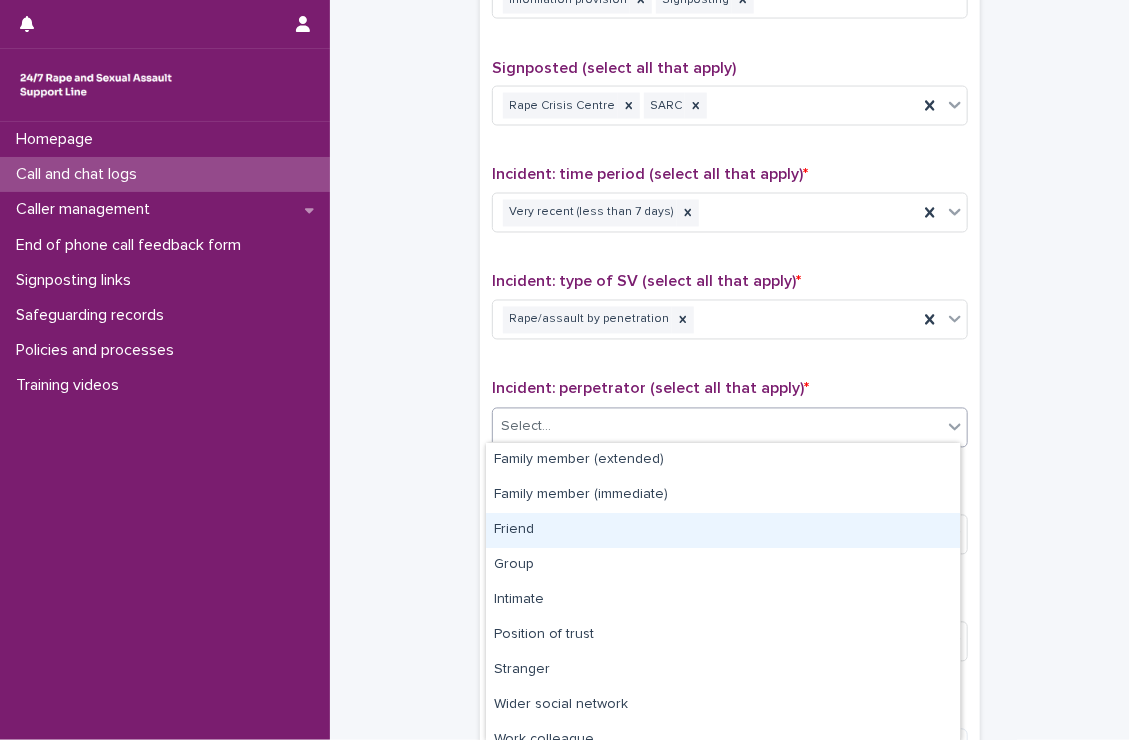 click on "Friend" at bounding box center (723, 530) 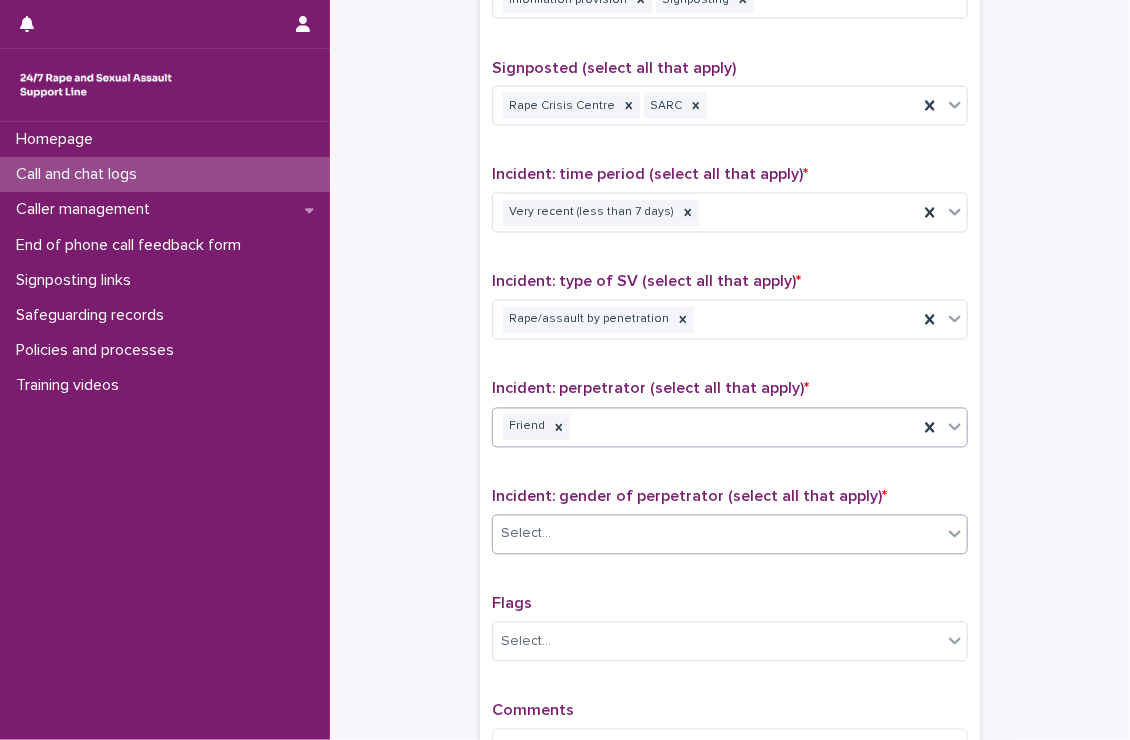 click on "Select..." at bounding box center (717, 534) 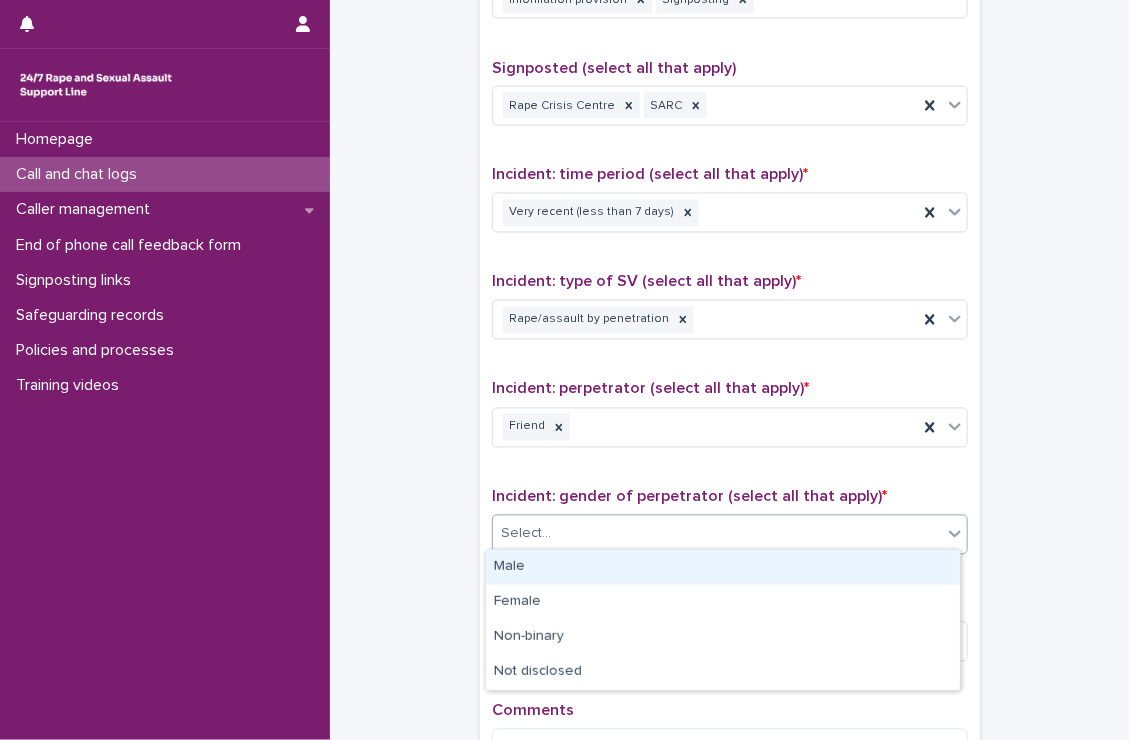 click on "Male" at bounding box center (723, 567) 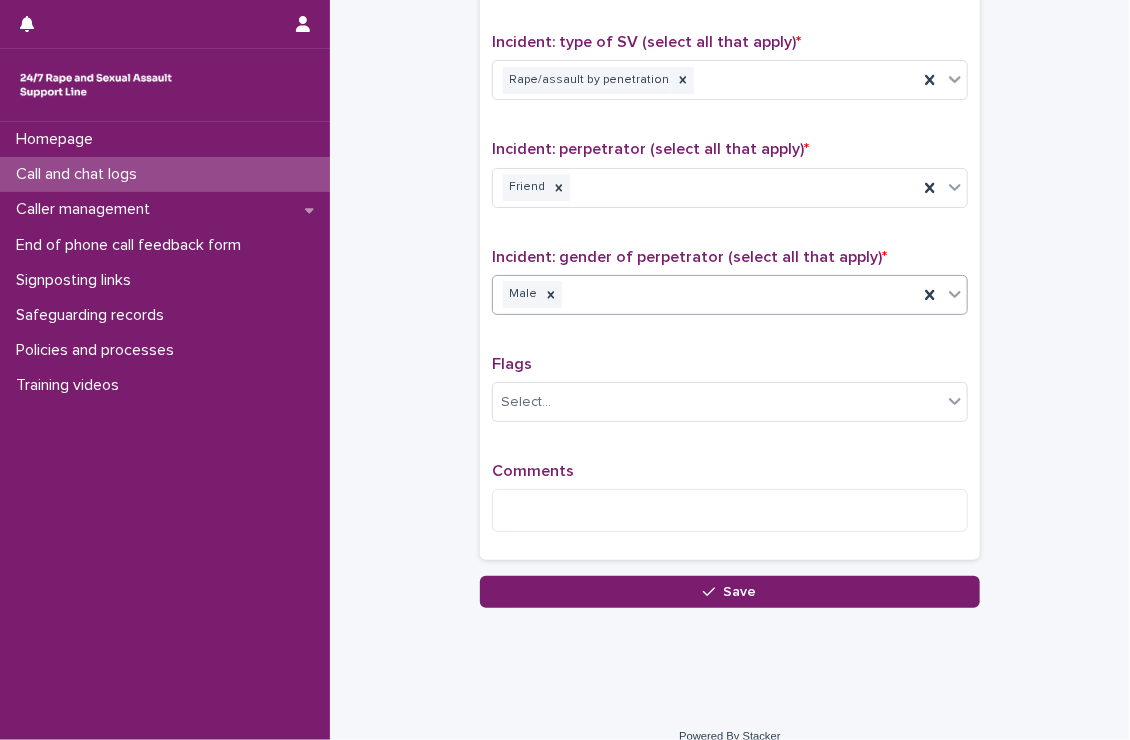scroll, scrollTop: 1488, scrollLeft: 0, axis: vertical 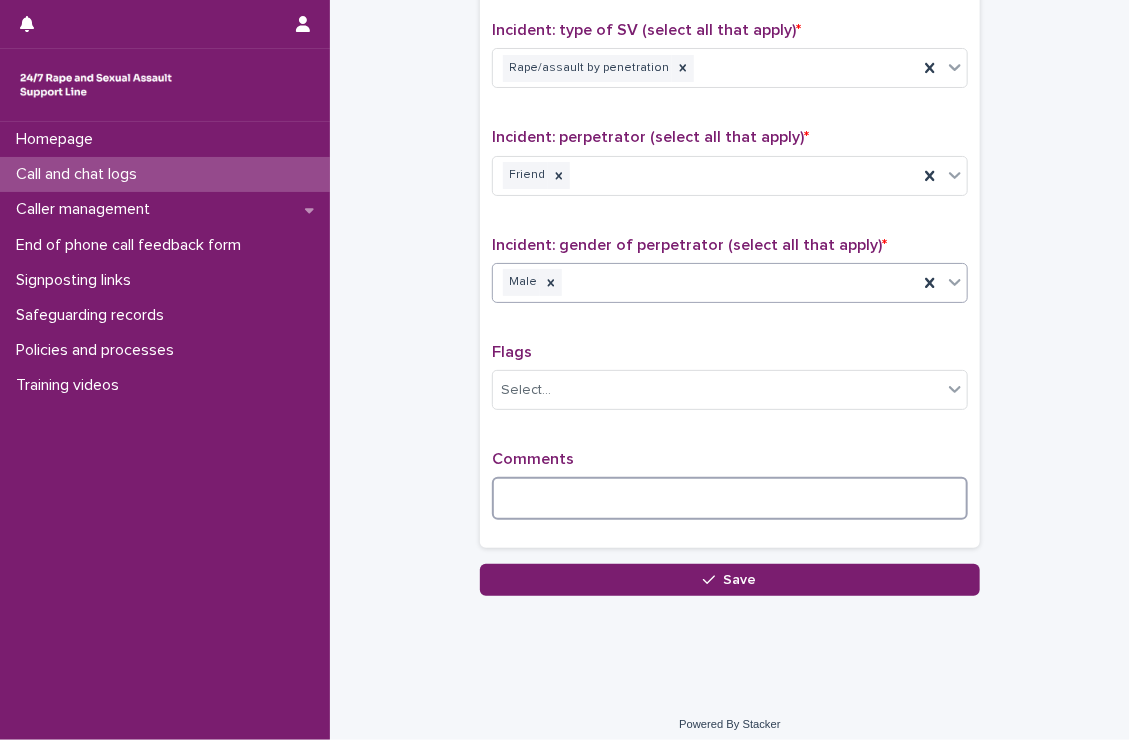 click at bounding box center [730, 498] 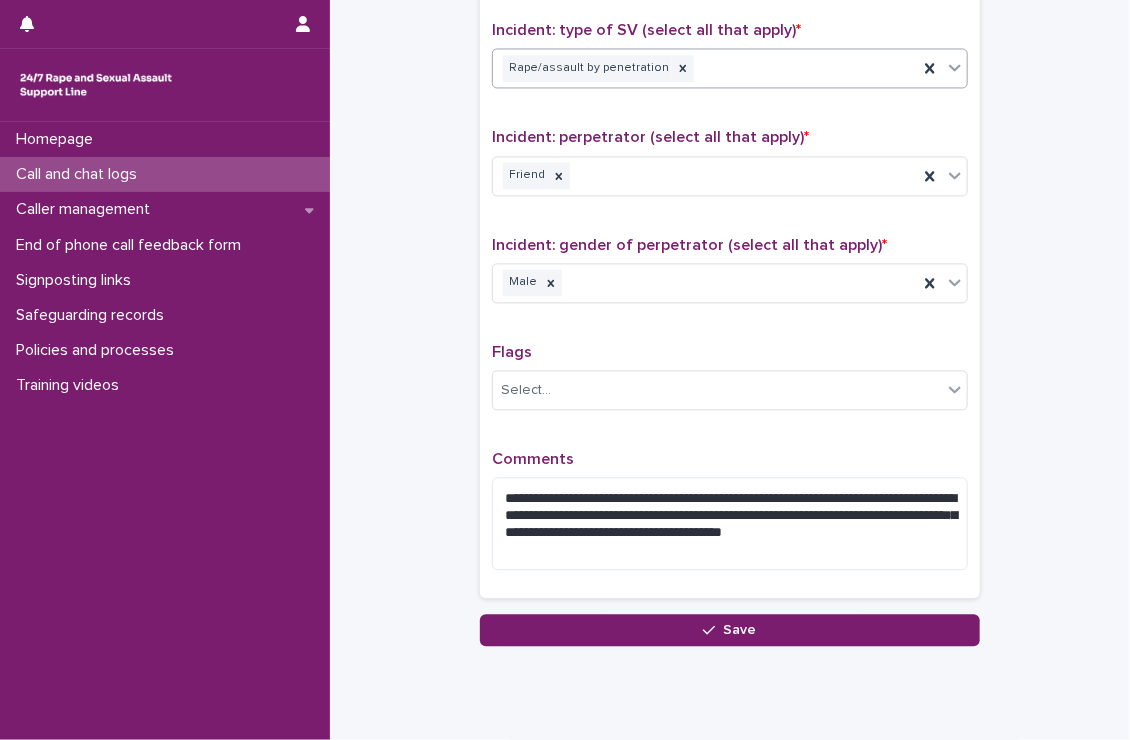 click on "Rape/assault by penetration" at bounding box center [705, 68] 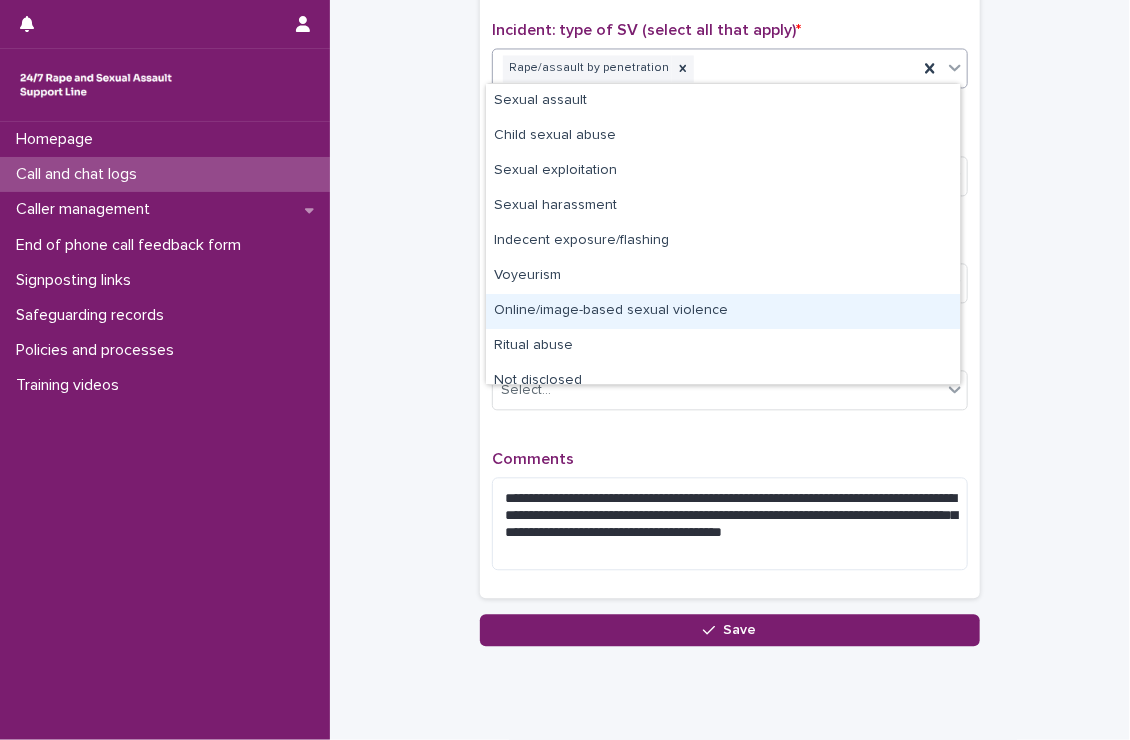 click on "Online/image-based sexual violence" at bounding box center (723, 311) 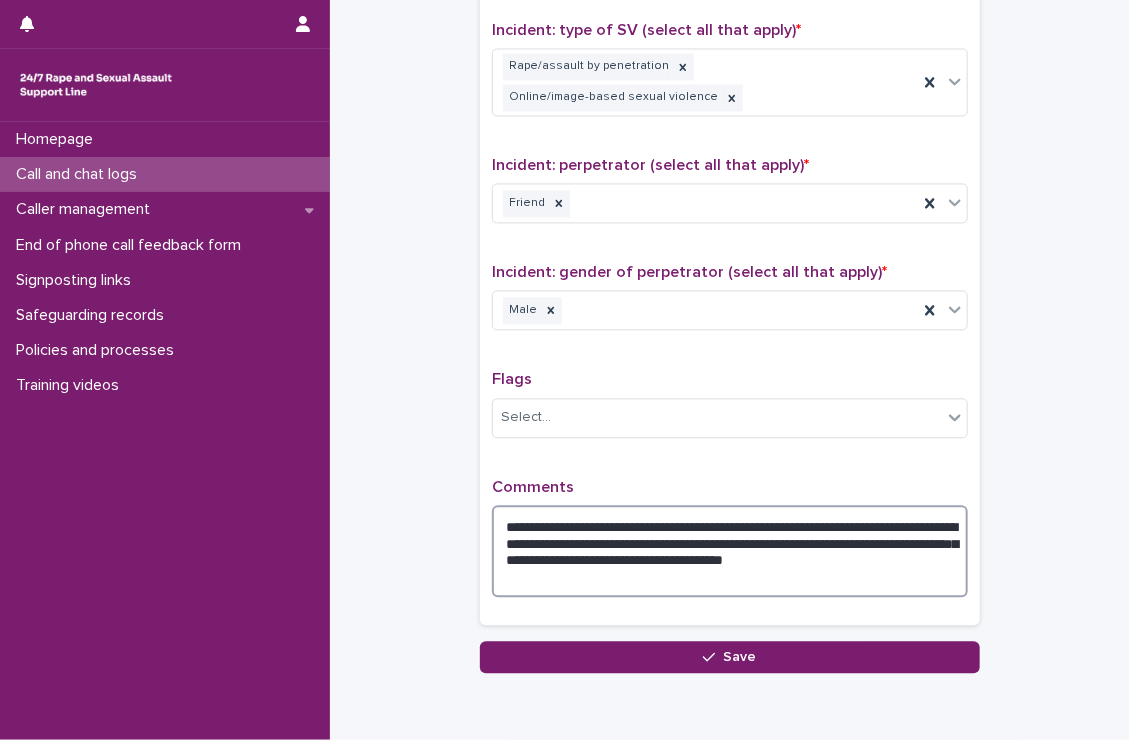 click on "**********" at bounding box center [730, 551] 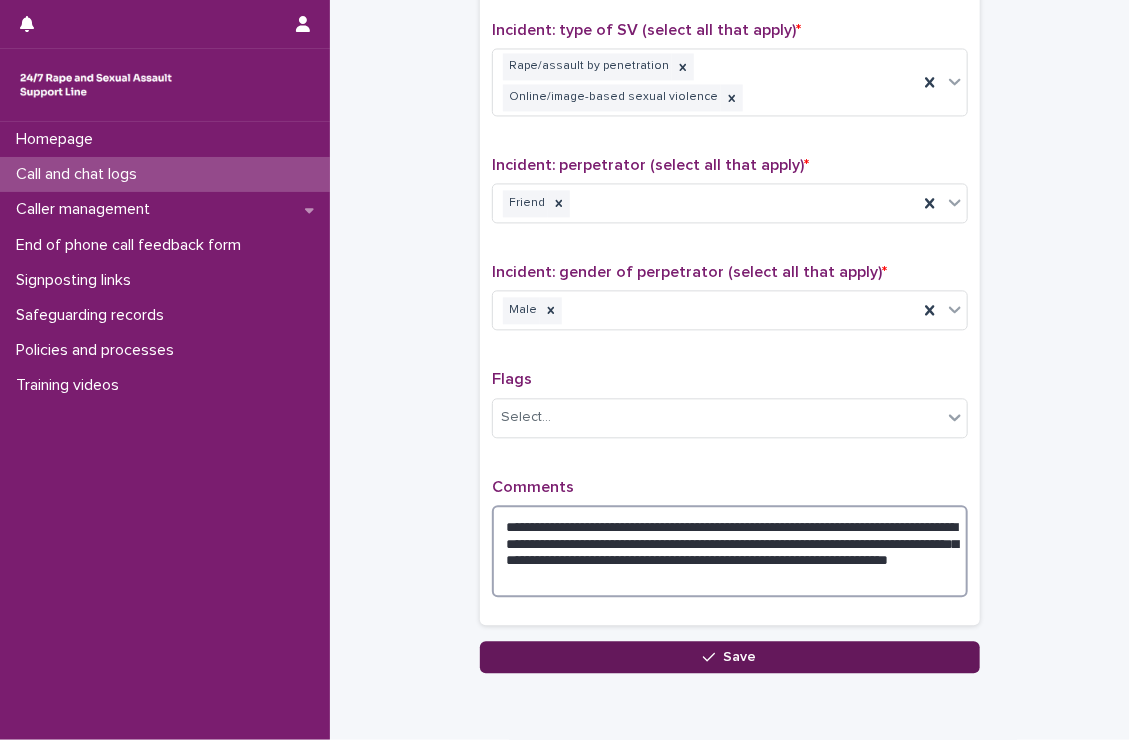 type on "**********" 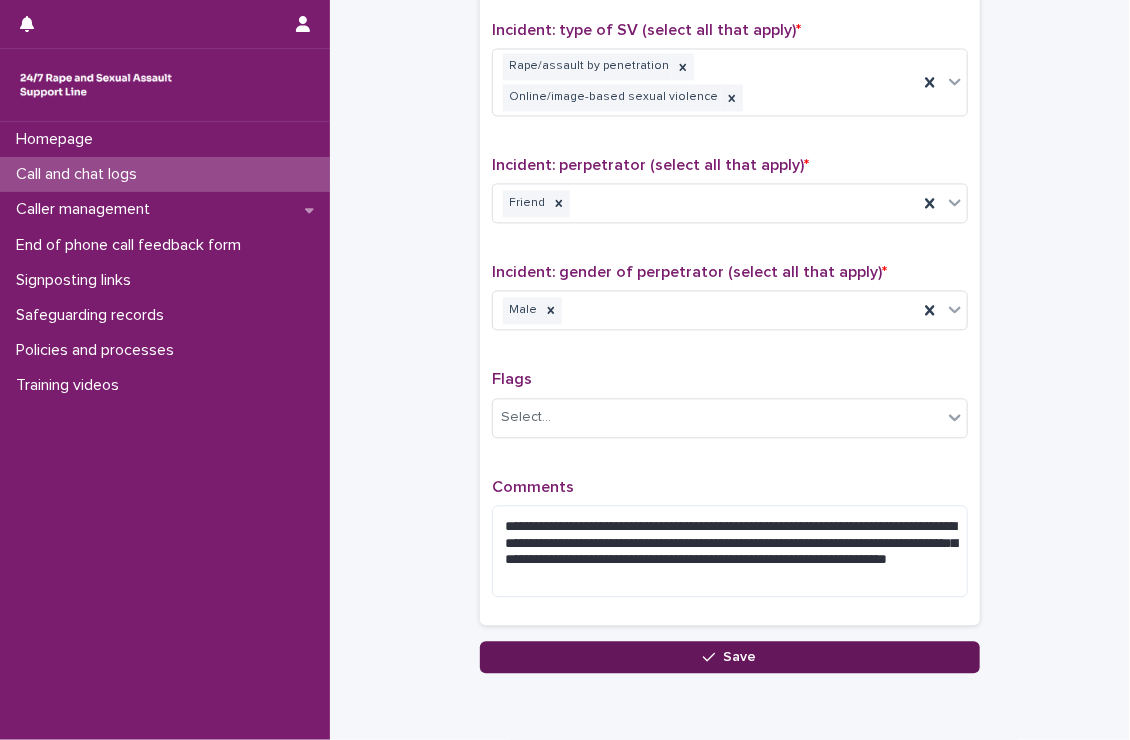 click on "Save" at bounding box center [730, 657] 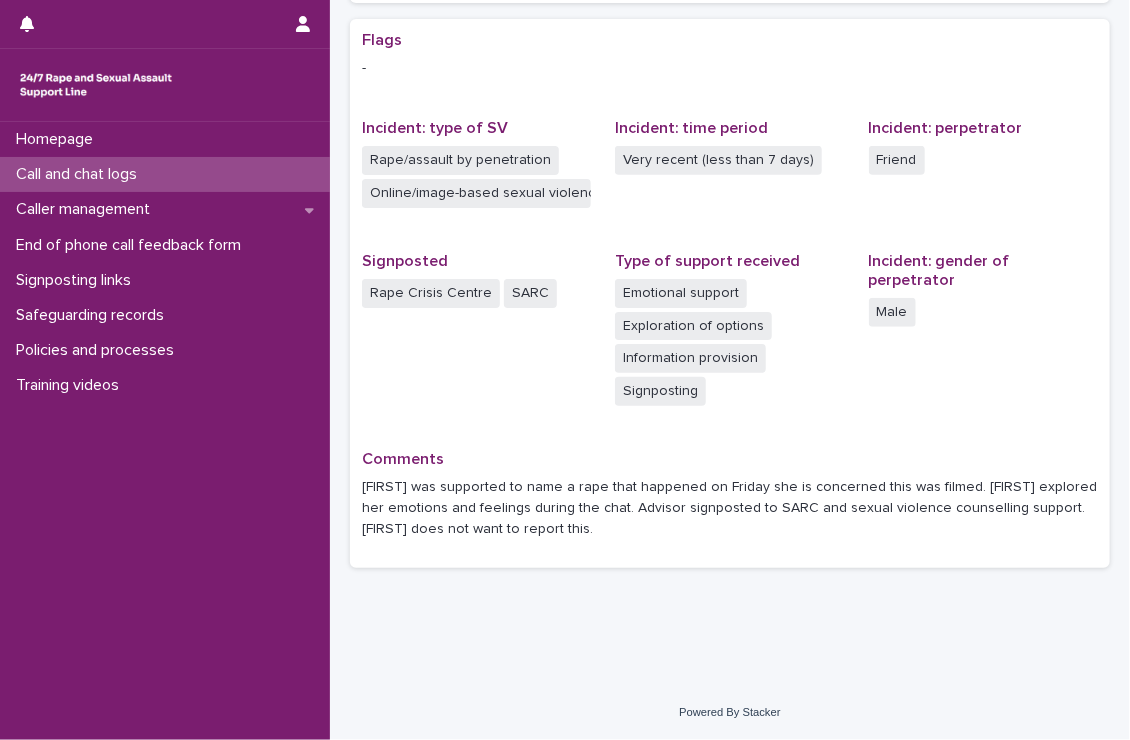 scroll, scrollTop: 0, scrollLeft: 0, axis: both 